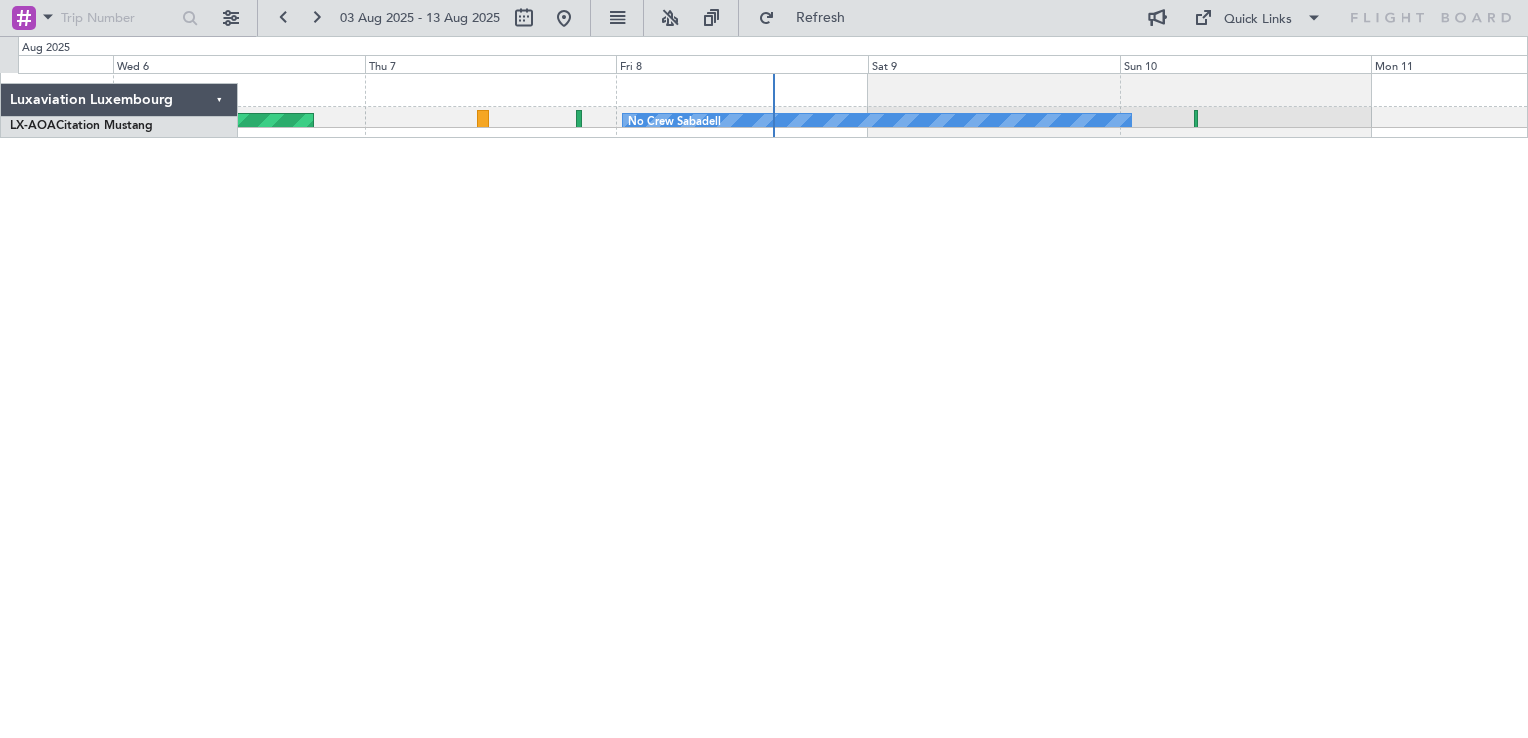 scroll, scrollTop: 0, scrollLeft: 0, axis: both 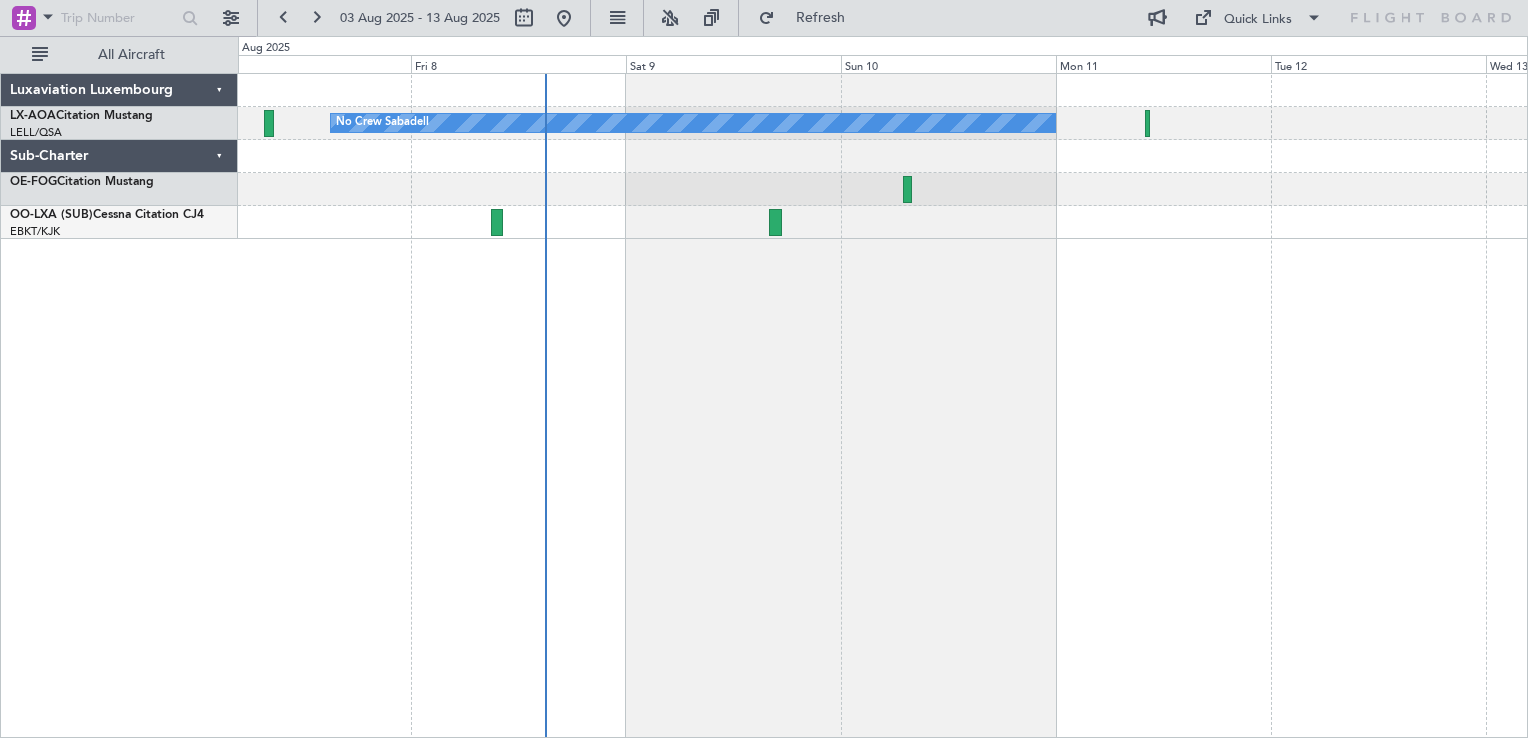 click on "No Crew Sabadell" 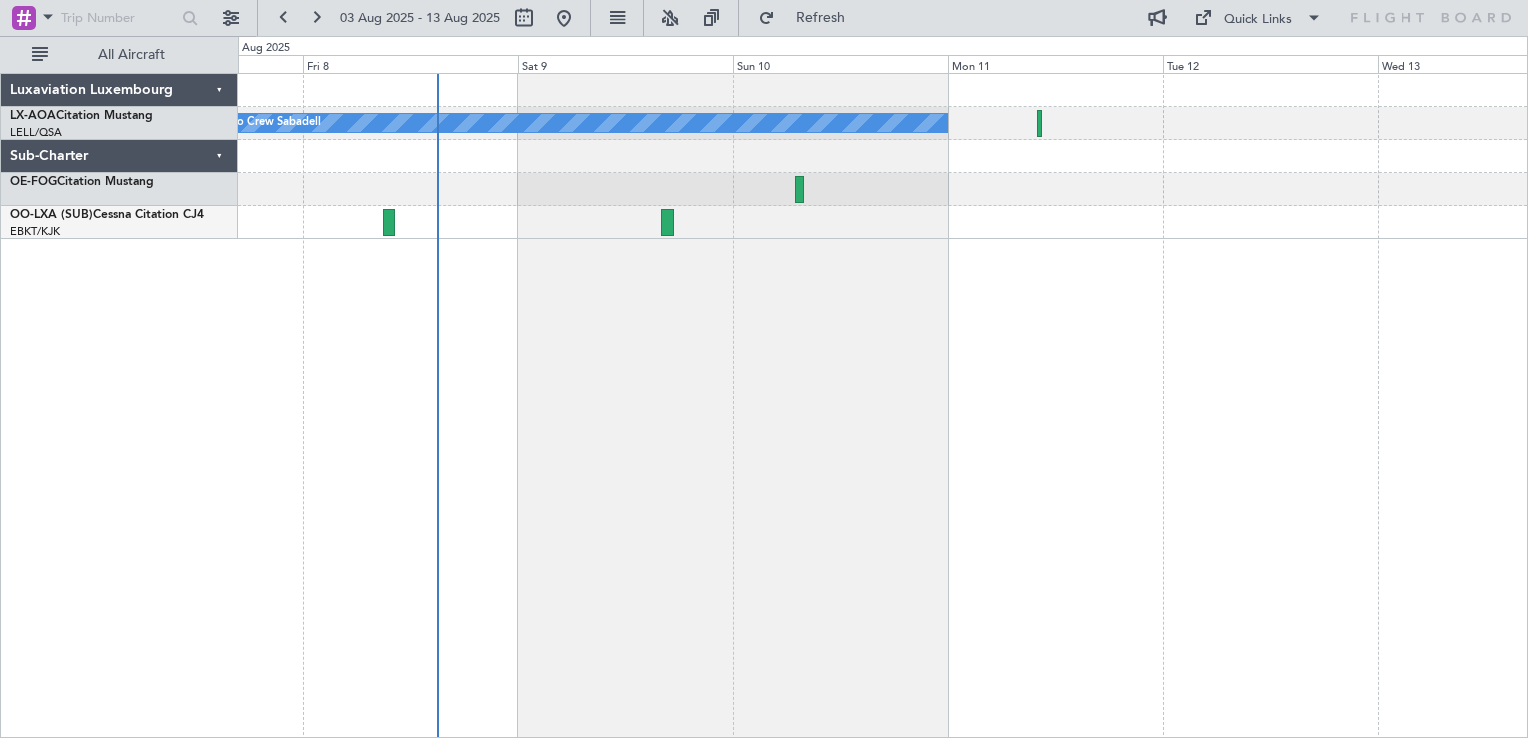 click on "No Crew Sabadell" 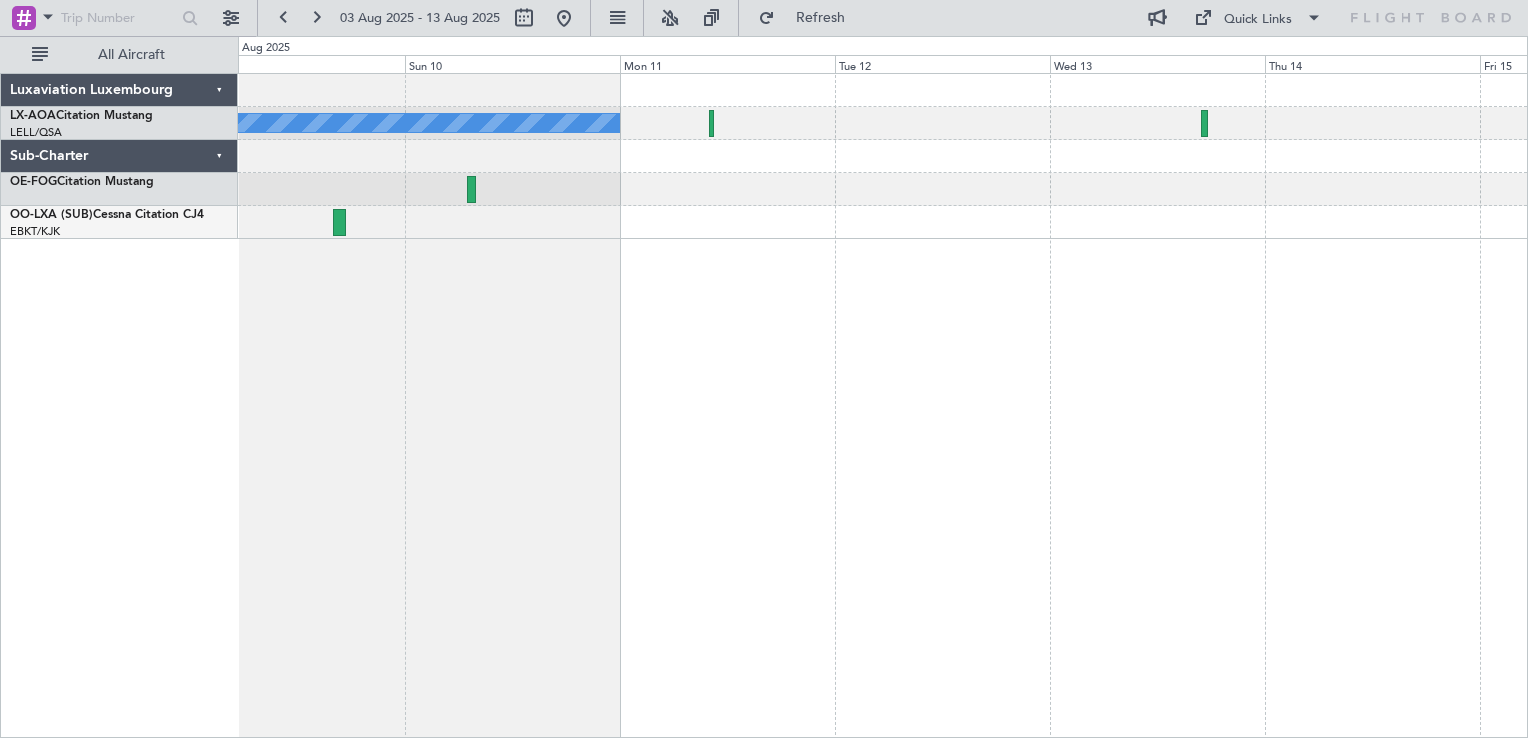 click on "No Crew Sabadell
No Crew Sabadell" 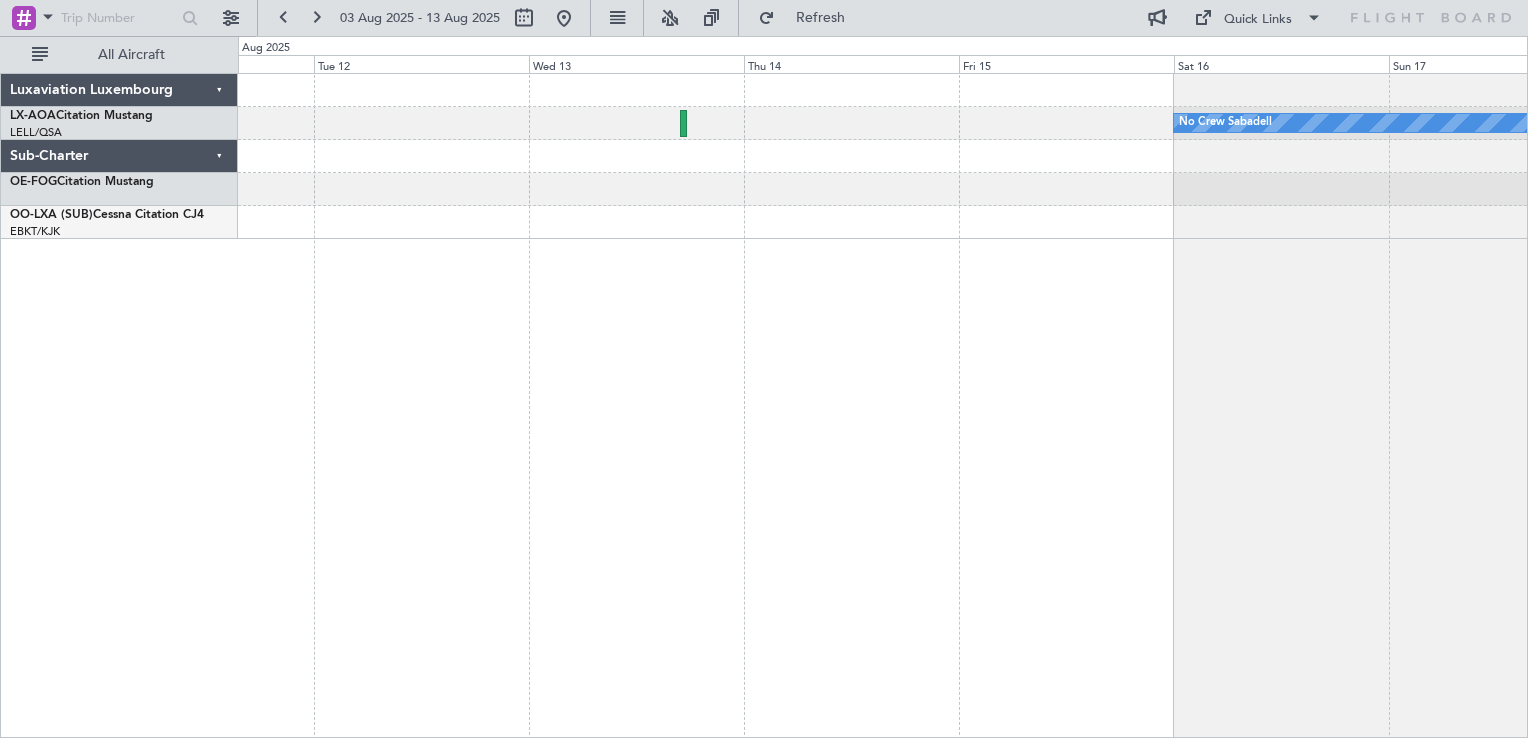 click on "No Crew Sabadell
No Crew Sabadell" 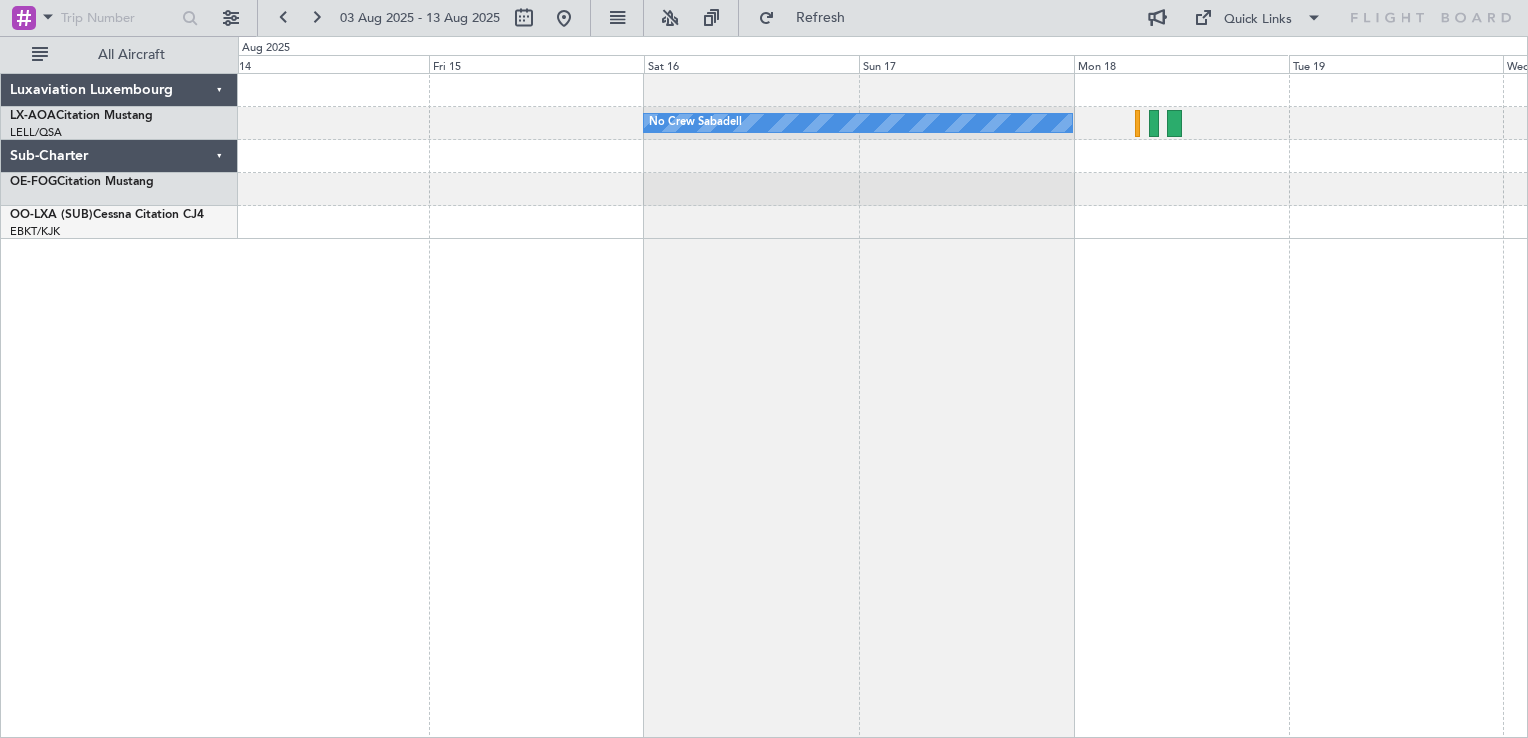click on "No Crew Sabadell" 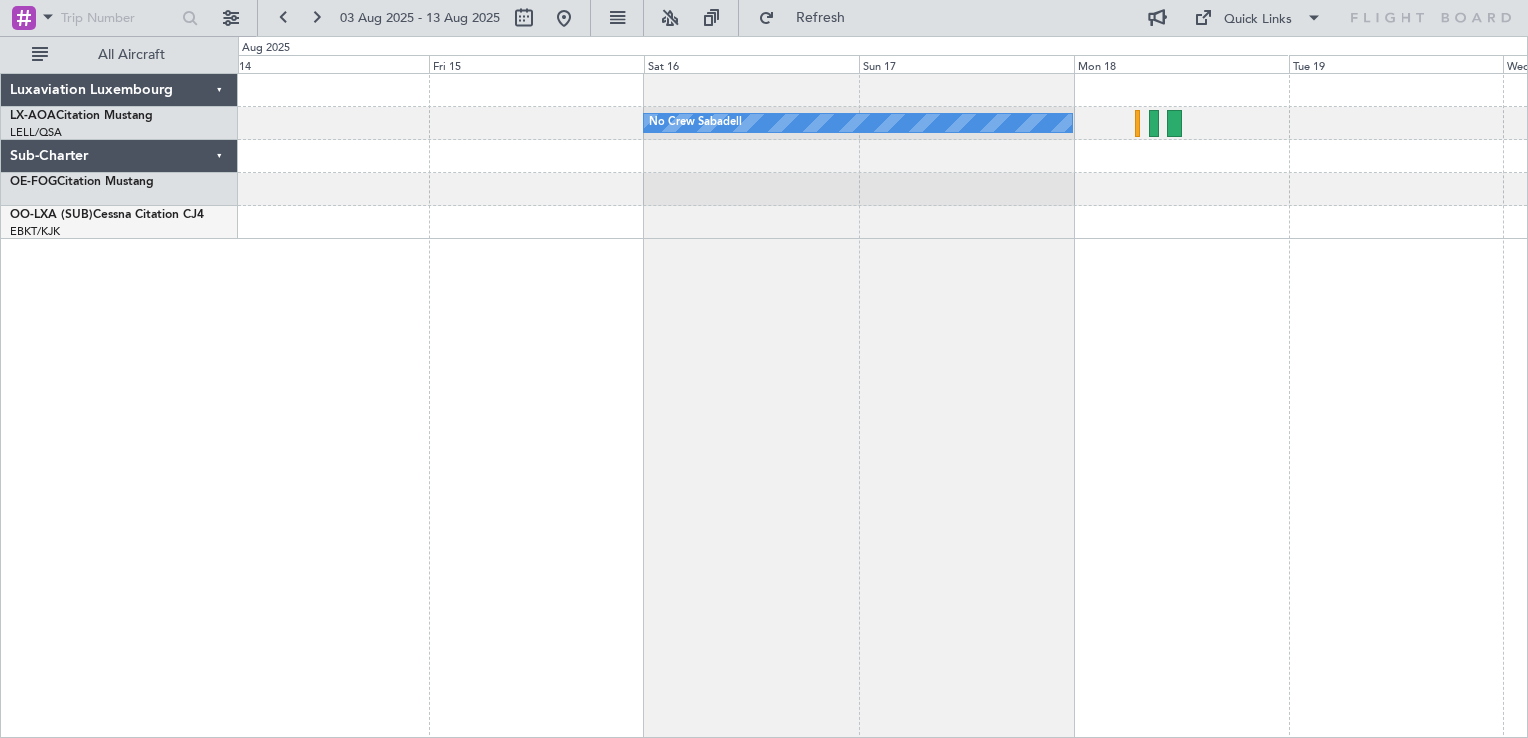 click on "No Crew Sabadell" 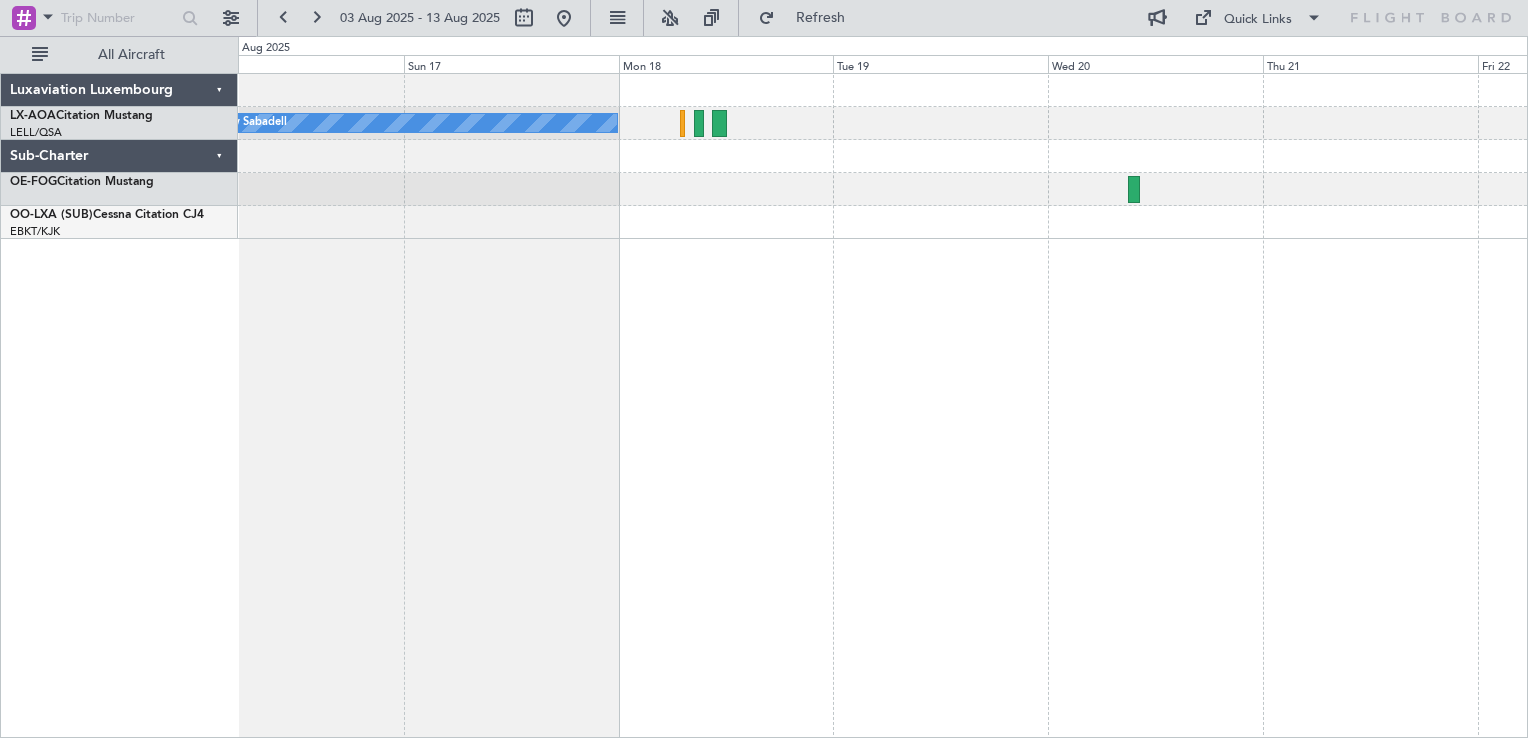 click on "No Crew Sabadell" 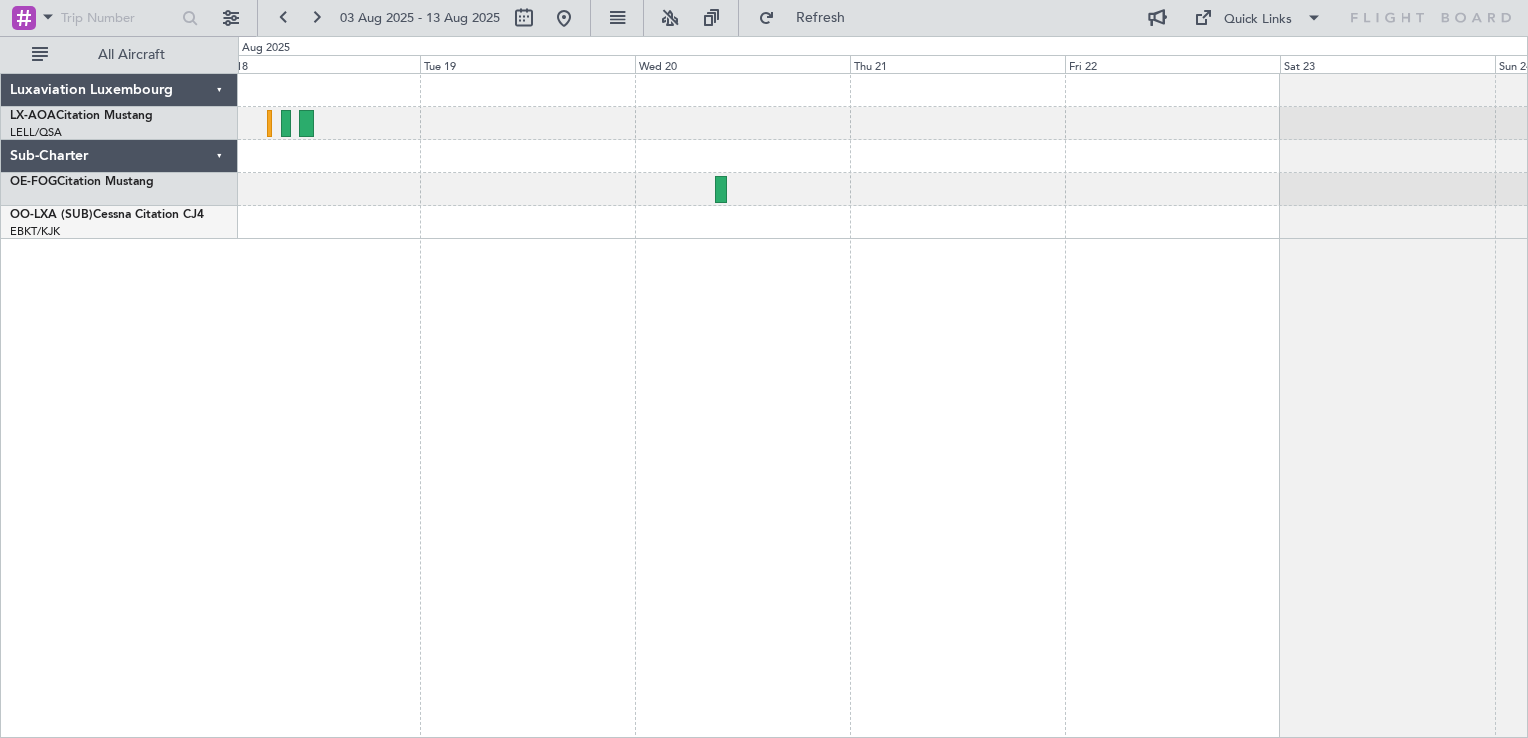 click on "No Crew Sabadell" 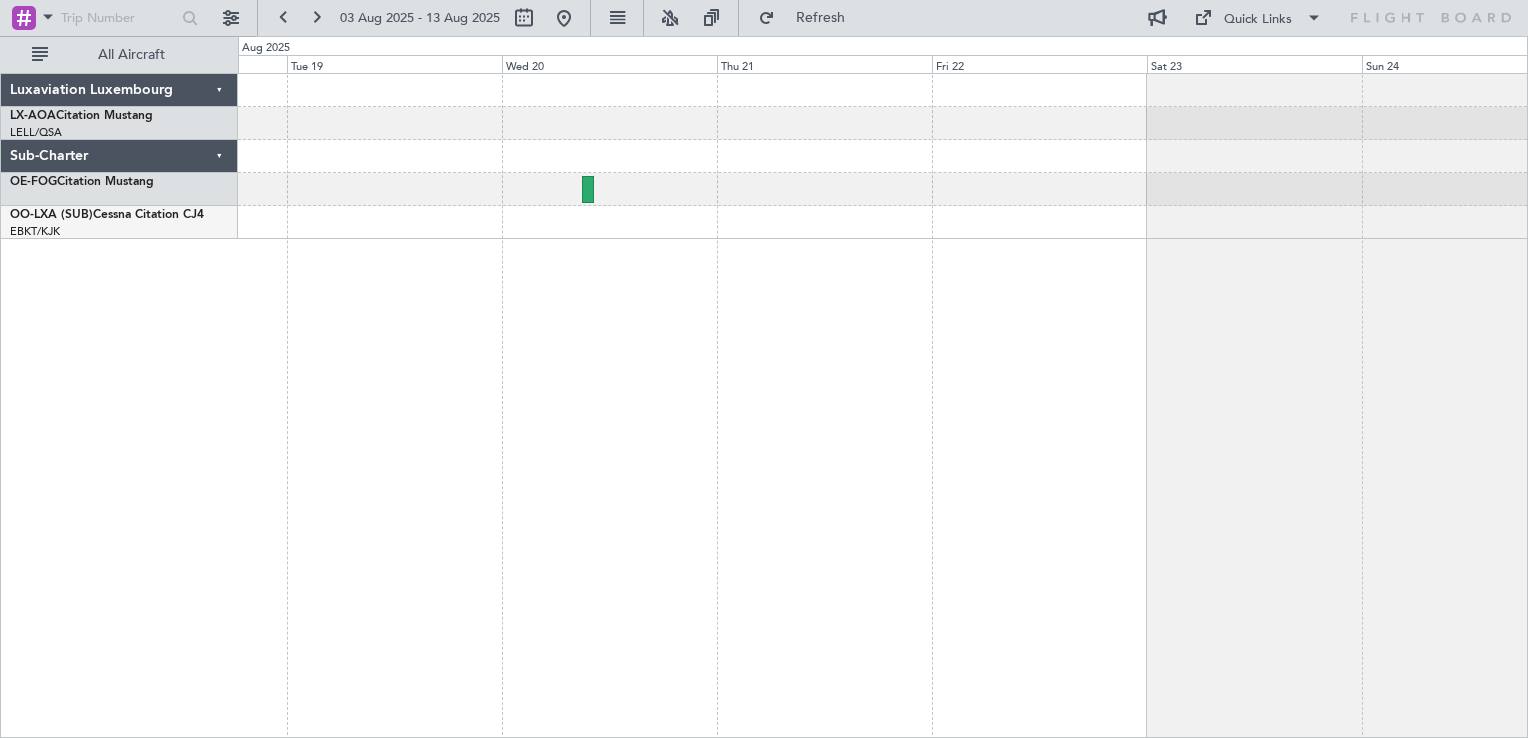 click on "No Crew Sabadell" 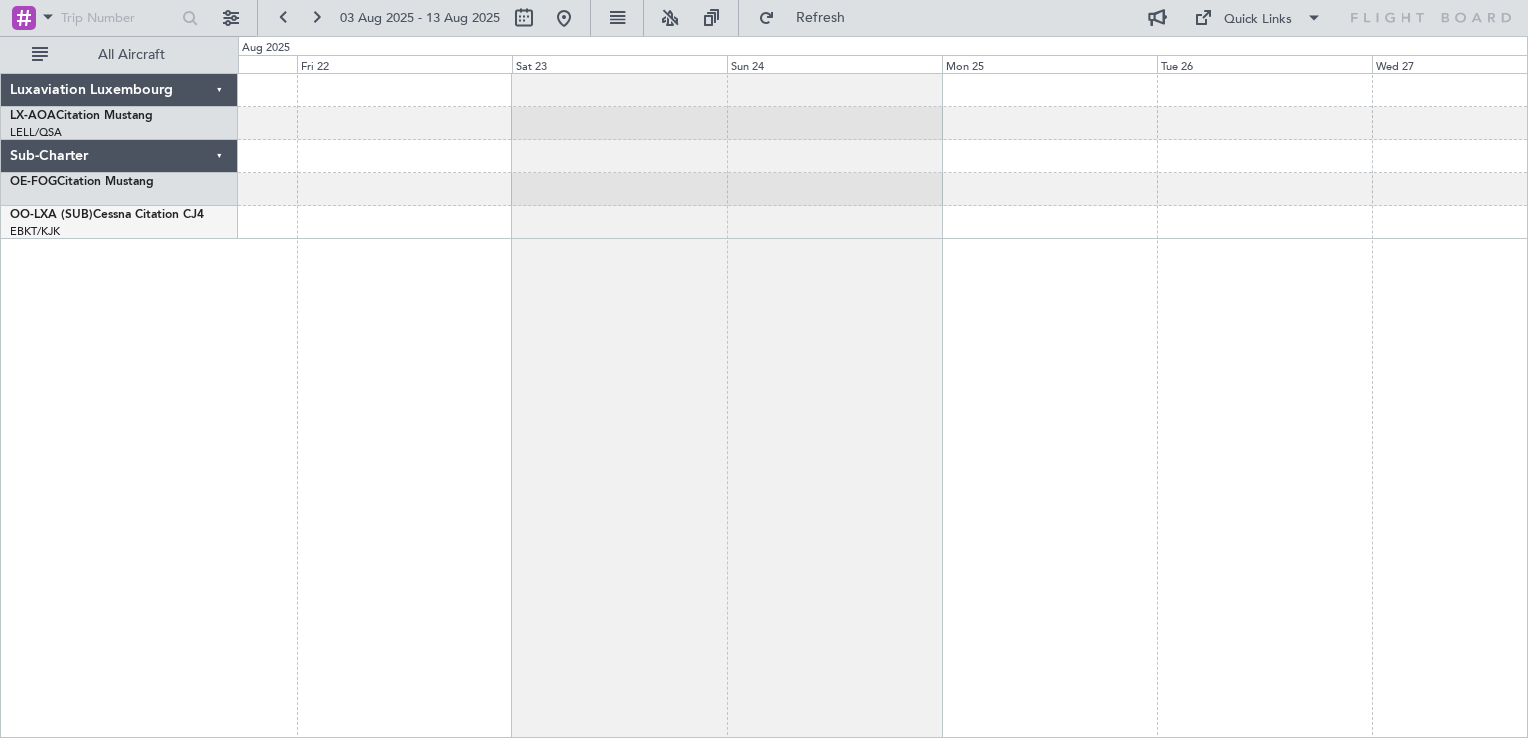 click 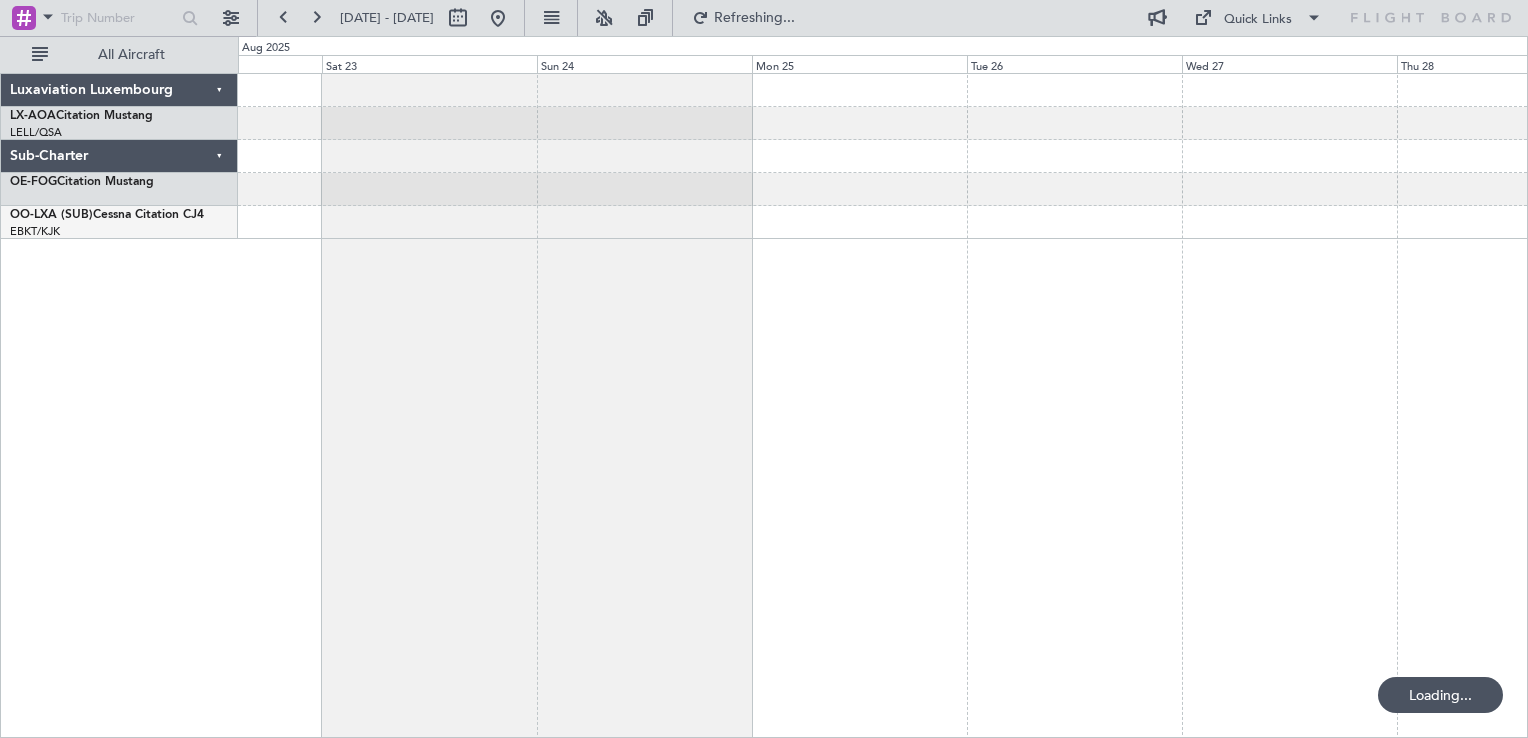 click 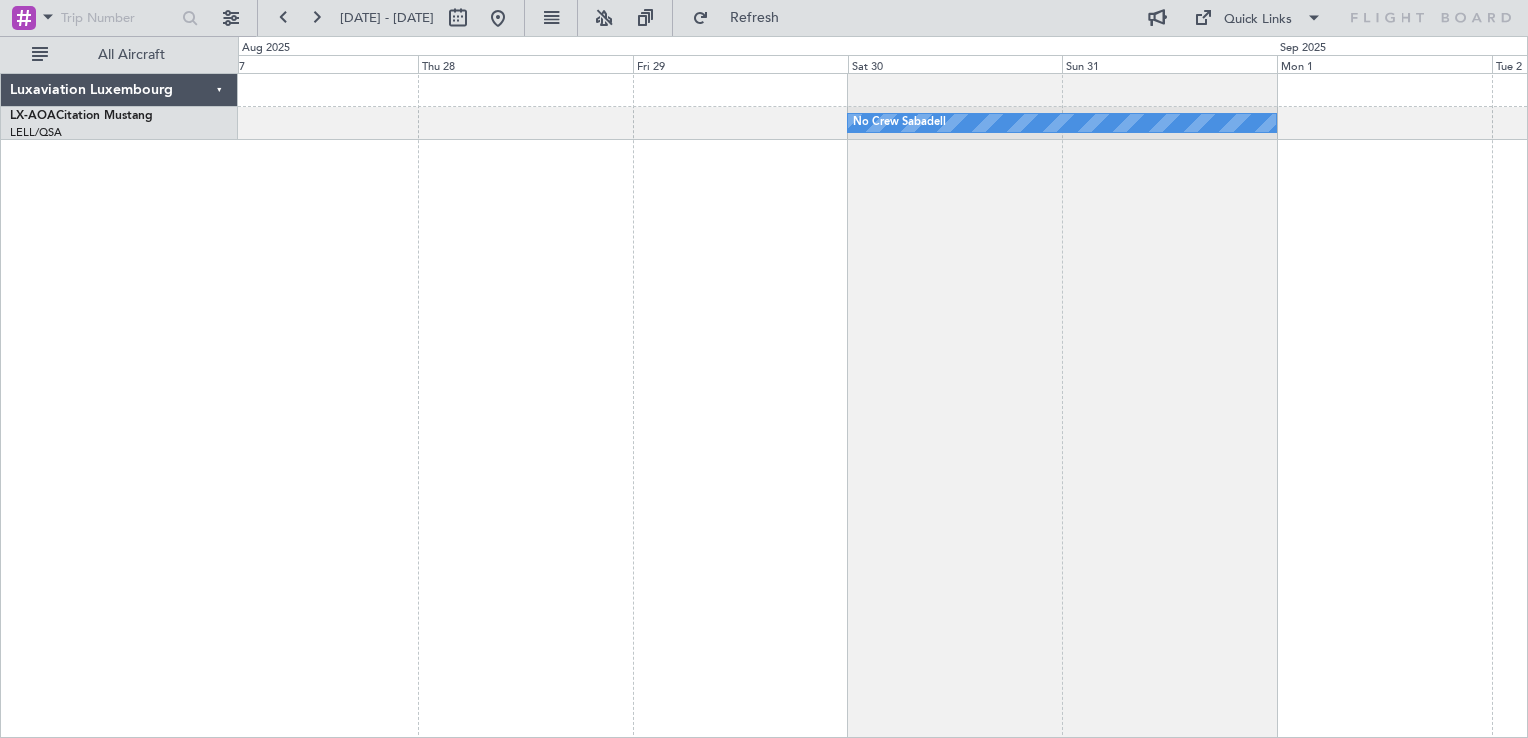 click on "No Crew Sabadell" 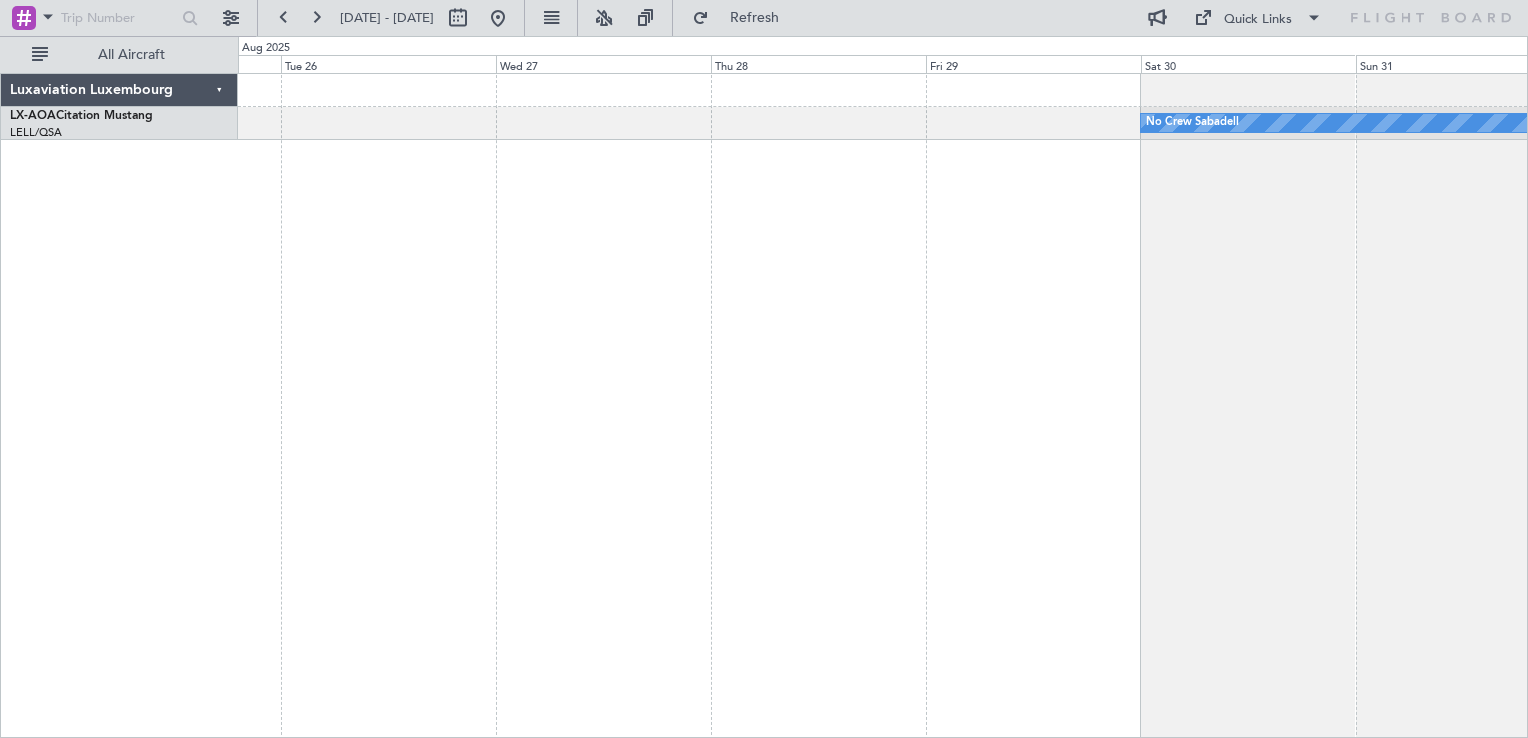 click on "No Crew Sabadell" 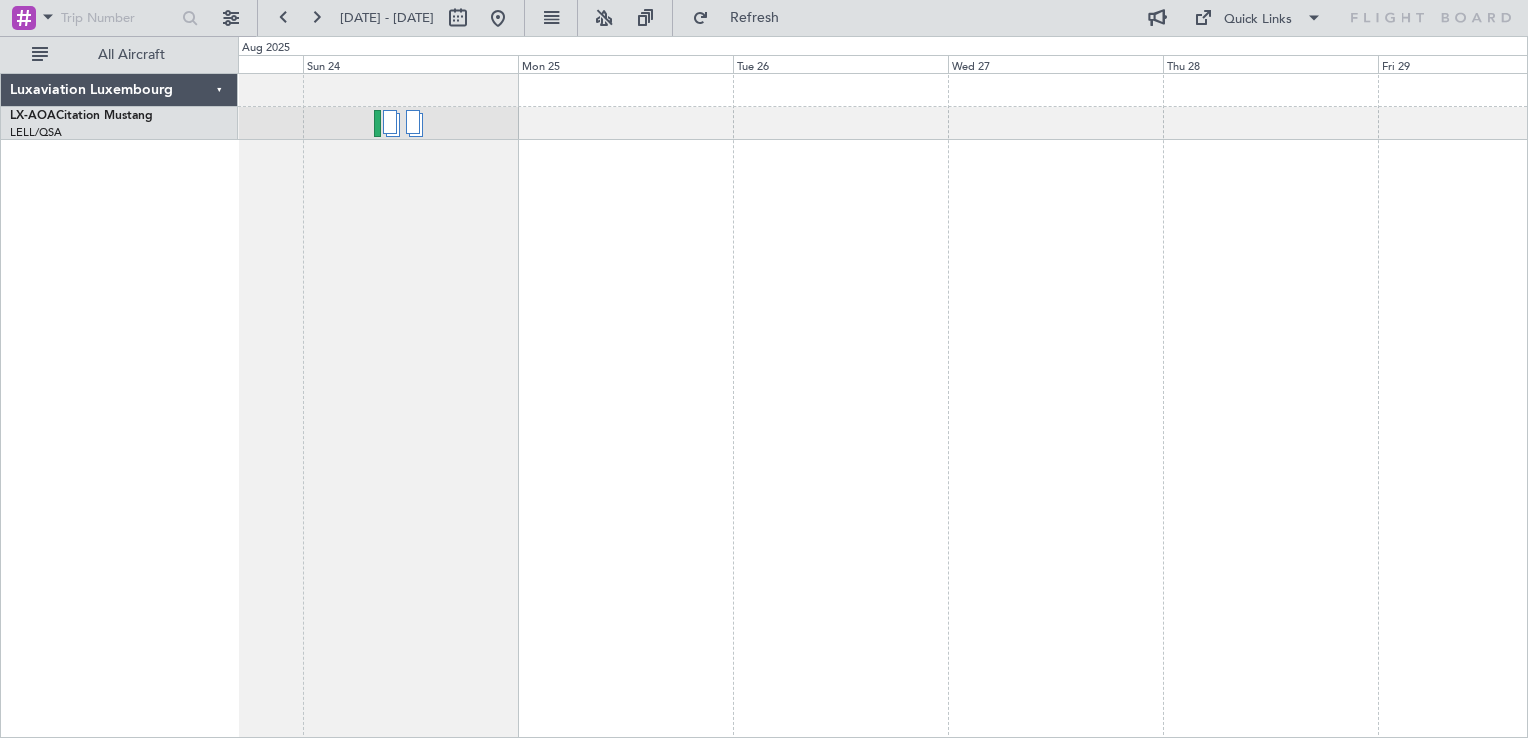 click on "No Crew Sabadell" 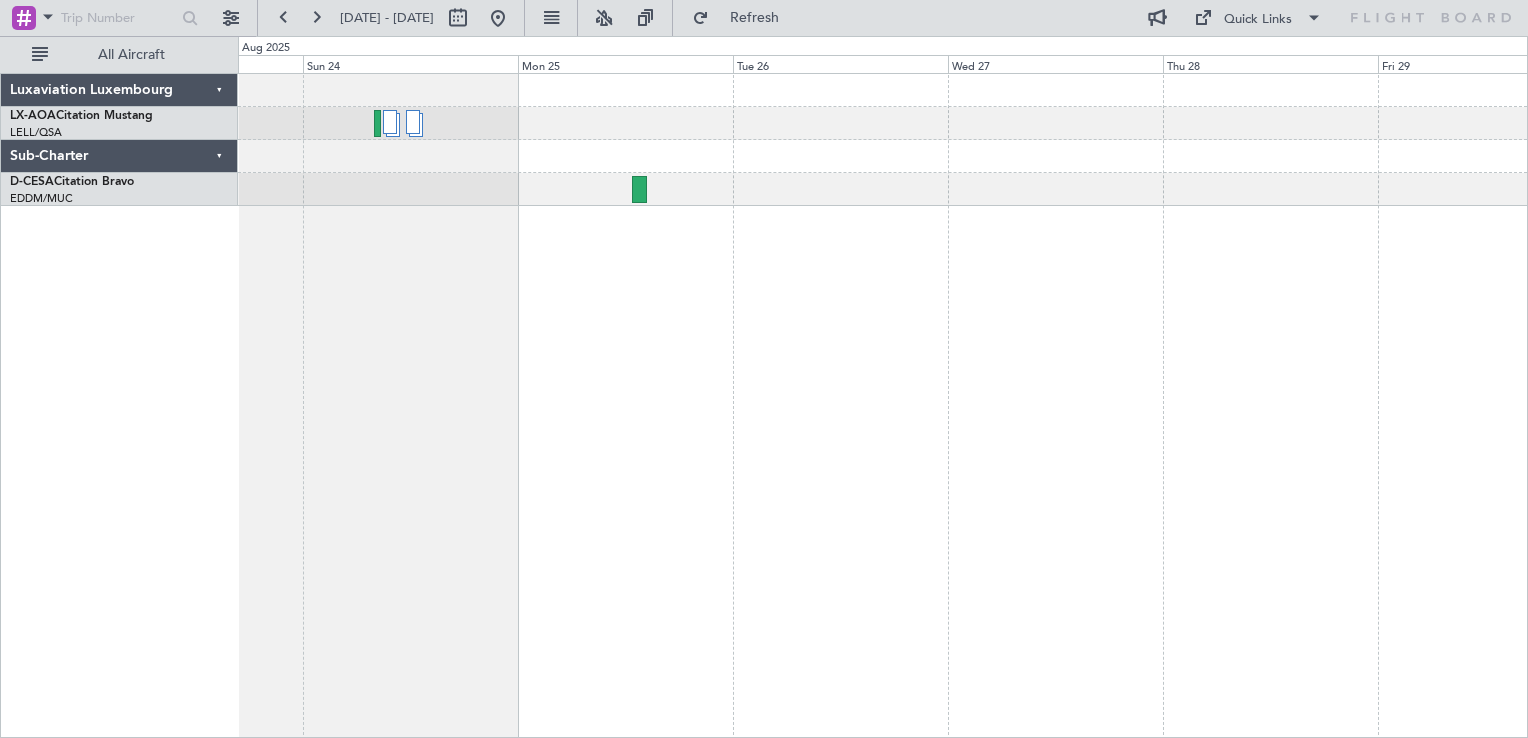 click on "No Crew Sabadell" 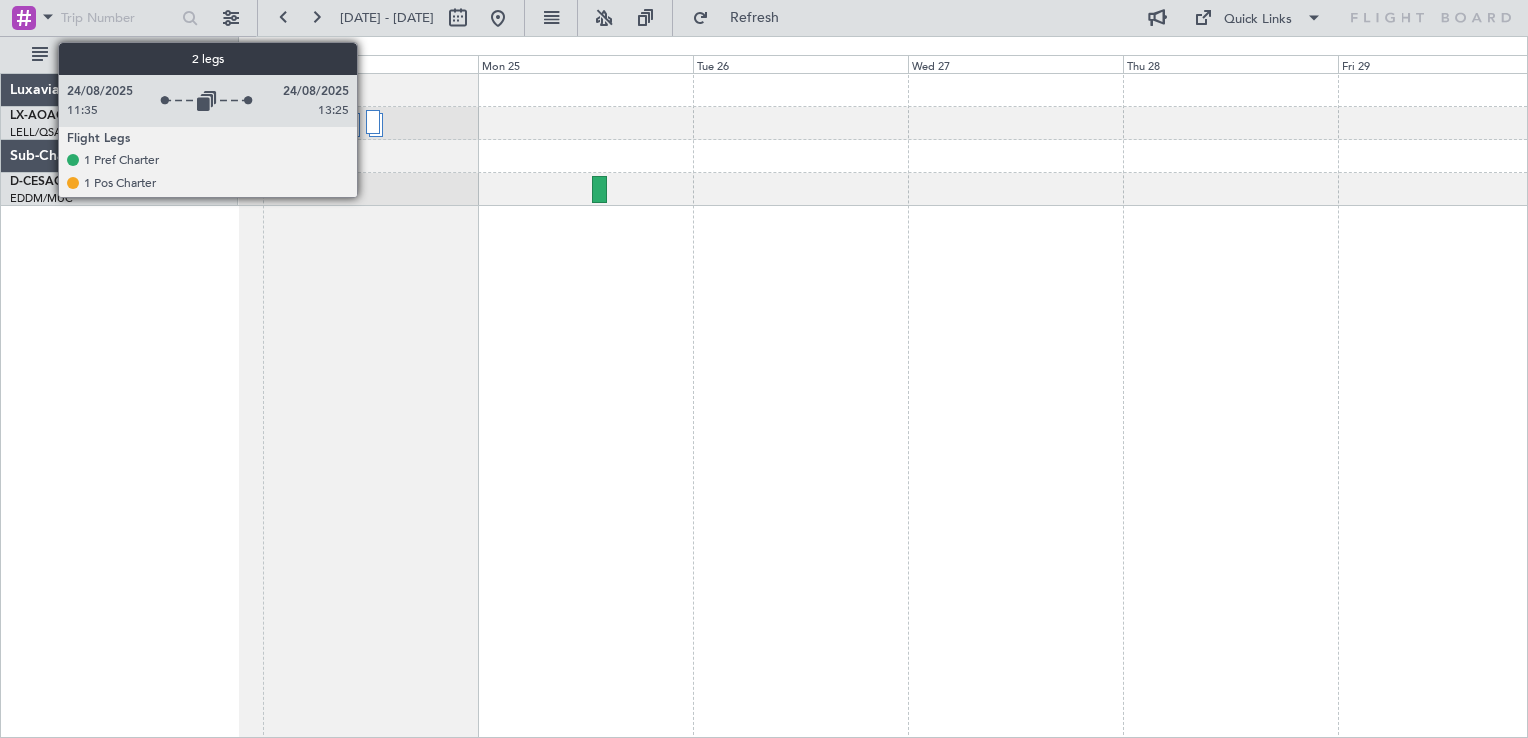click 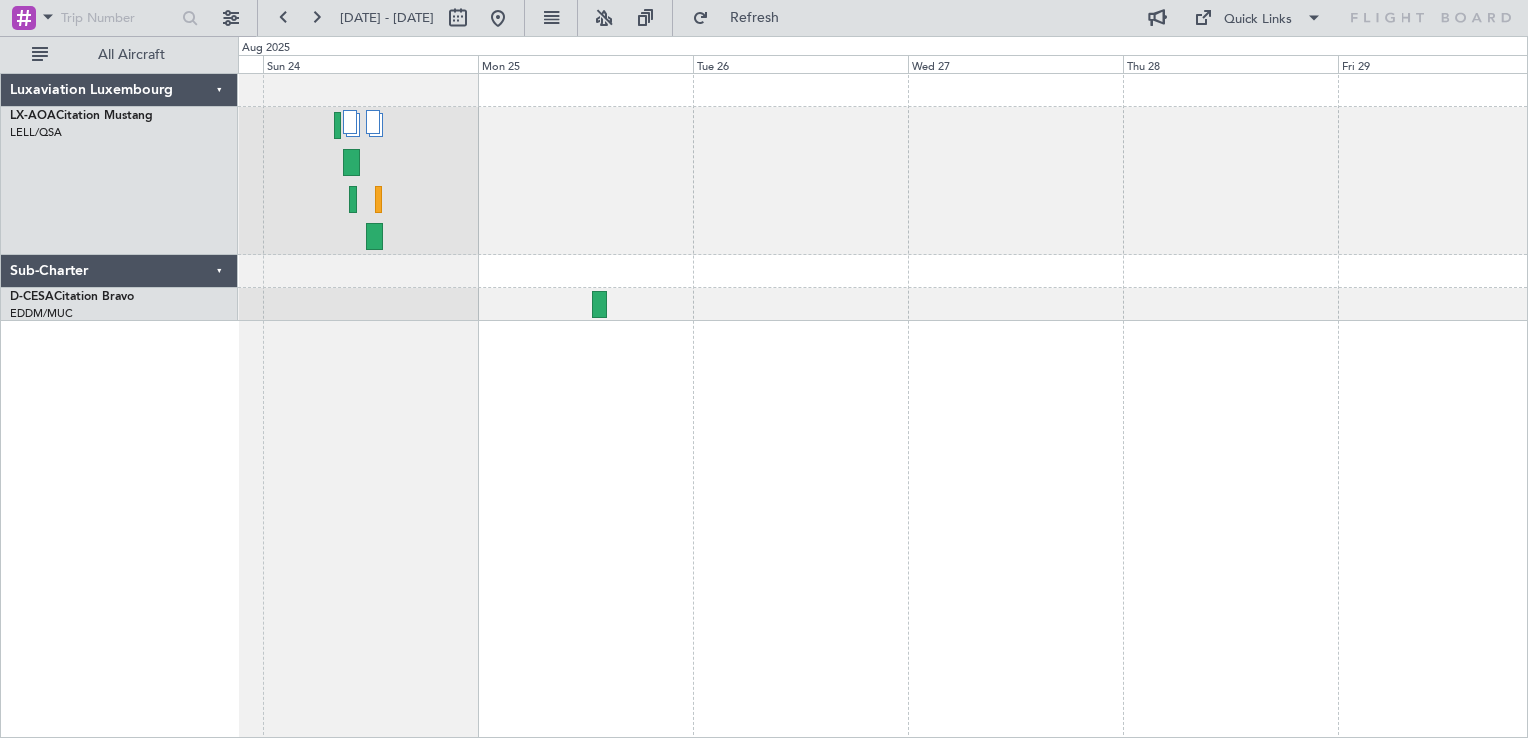 click 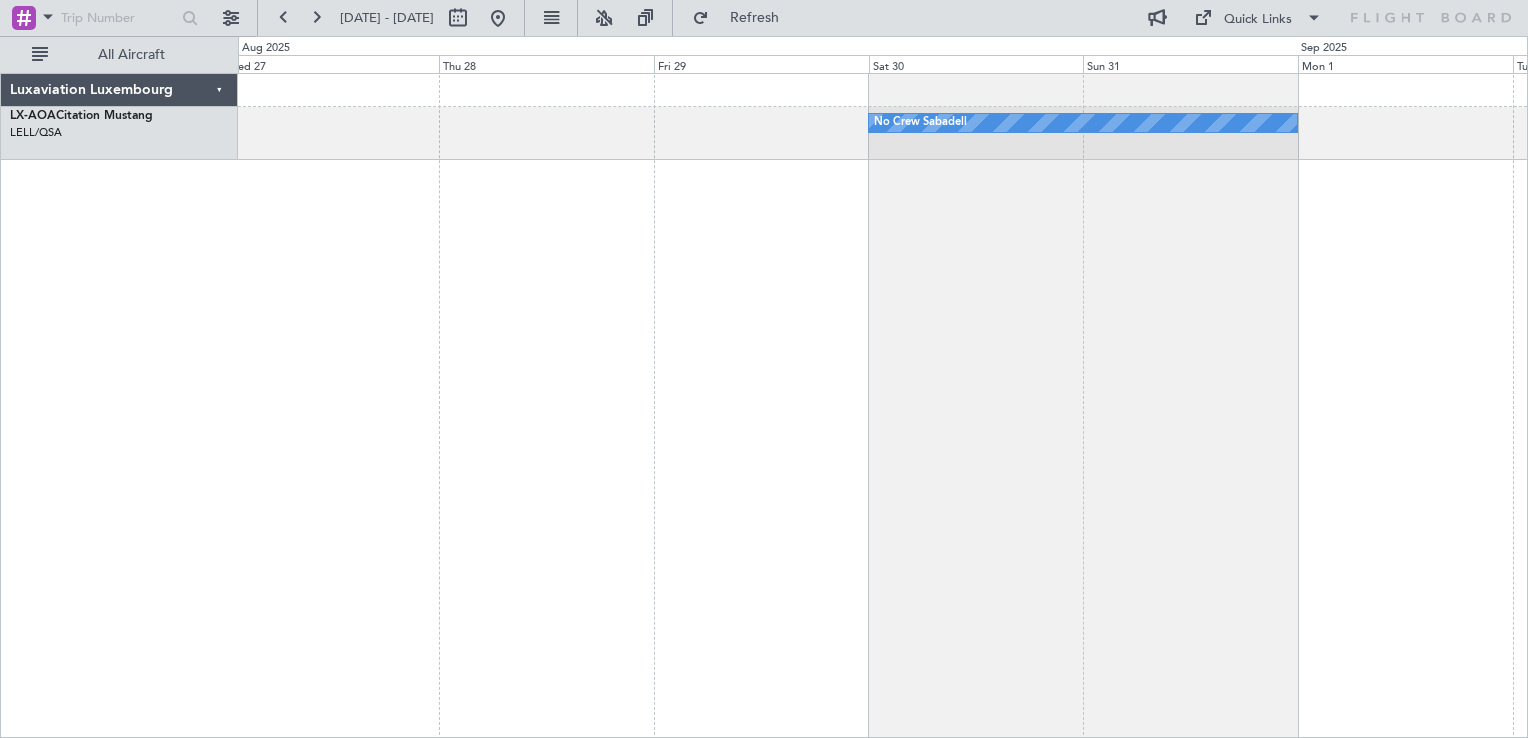 click on "No Crew Sabadell" 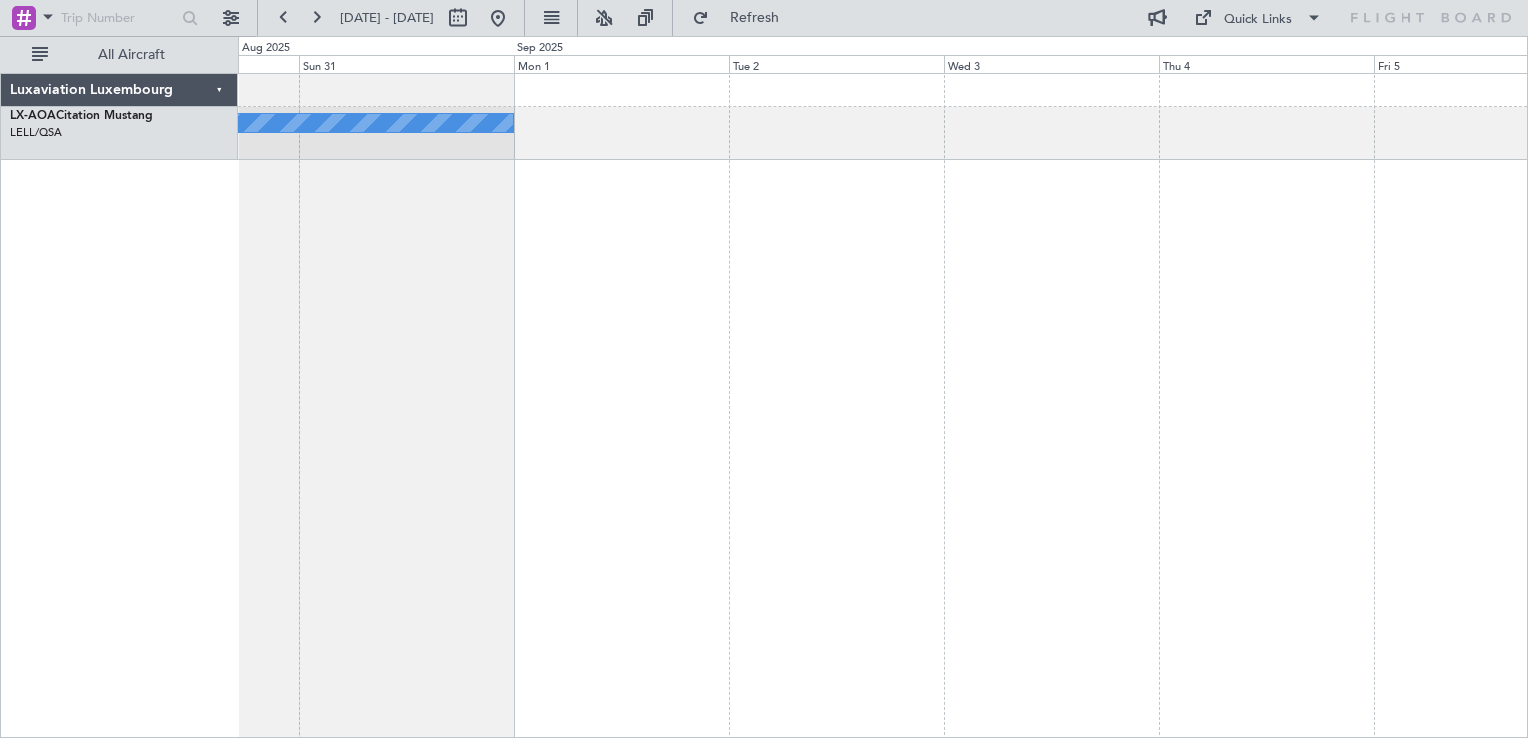 click on "No Crew Sabadell
No Crew" 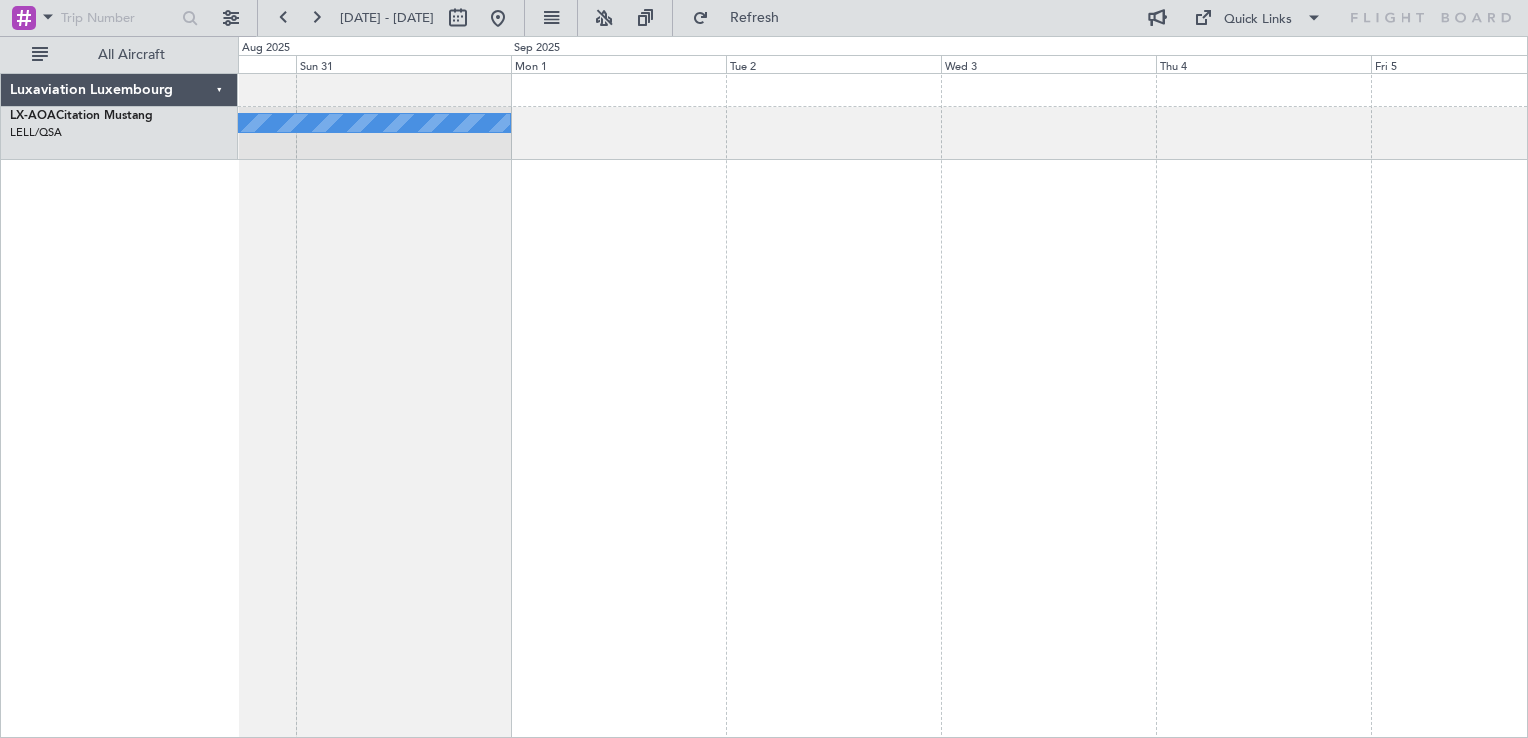 click on "No Crew Sabadell
No Crew" 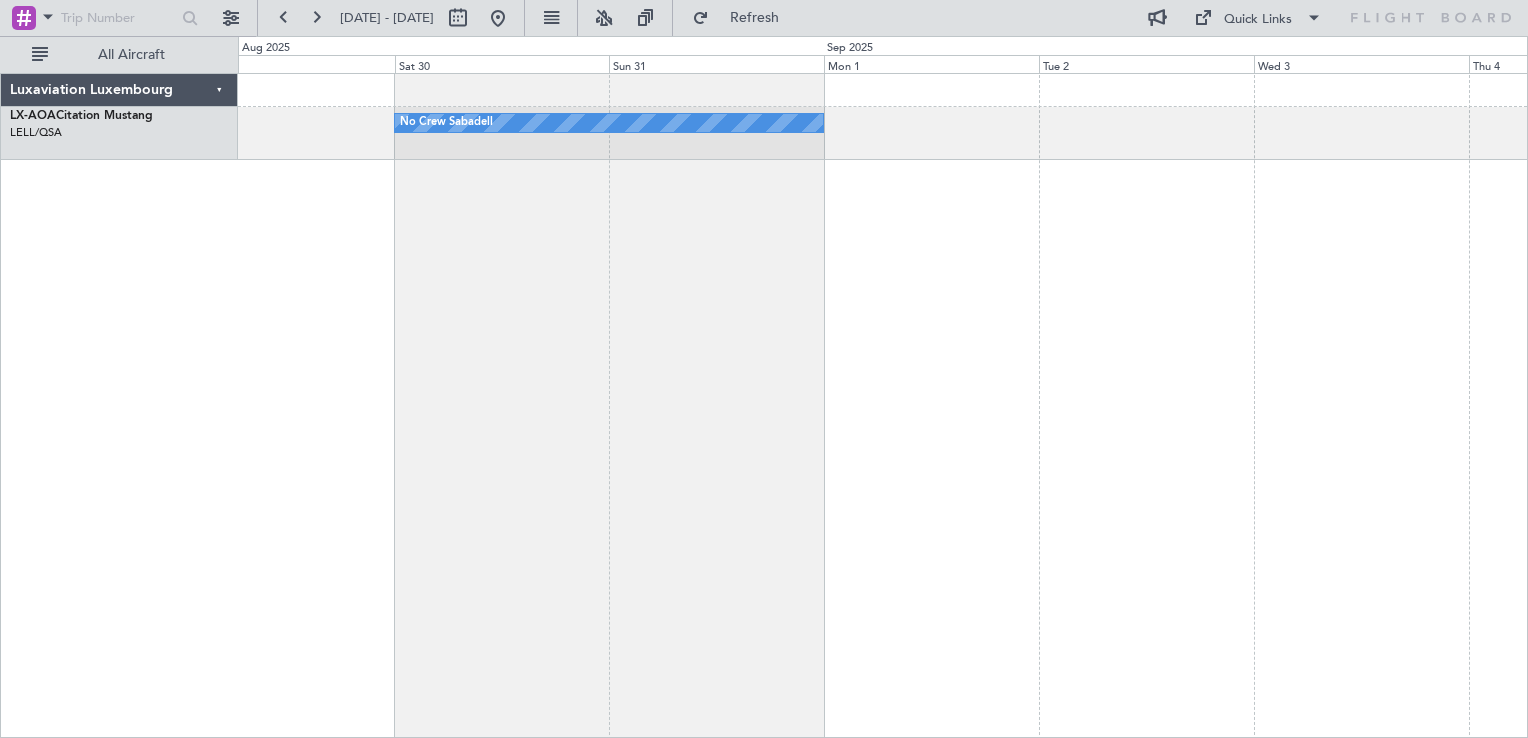 click on "No Crew Sabadell" 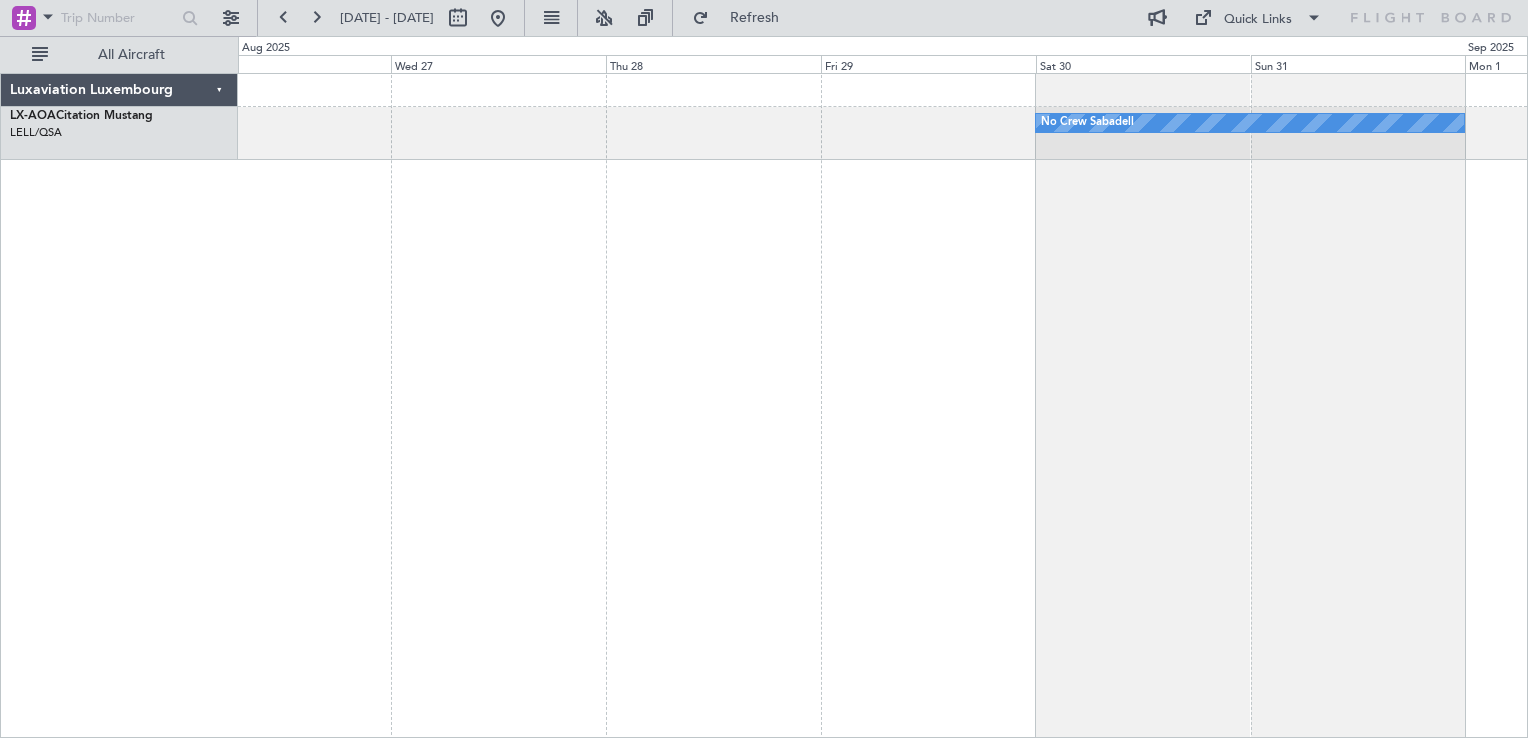 click on "No Crew Sabadell" 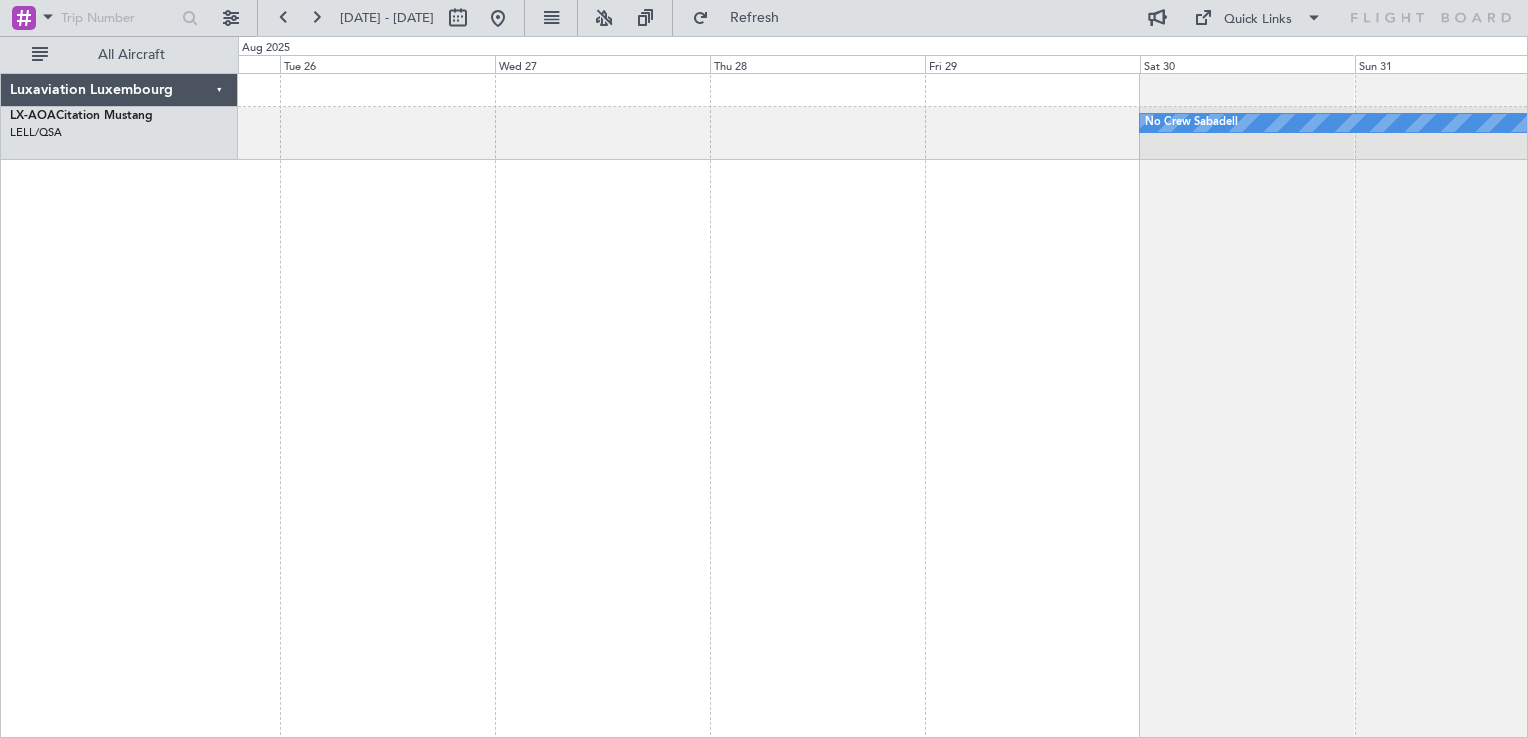 click on "No Crew Sabadell" 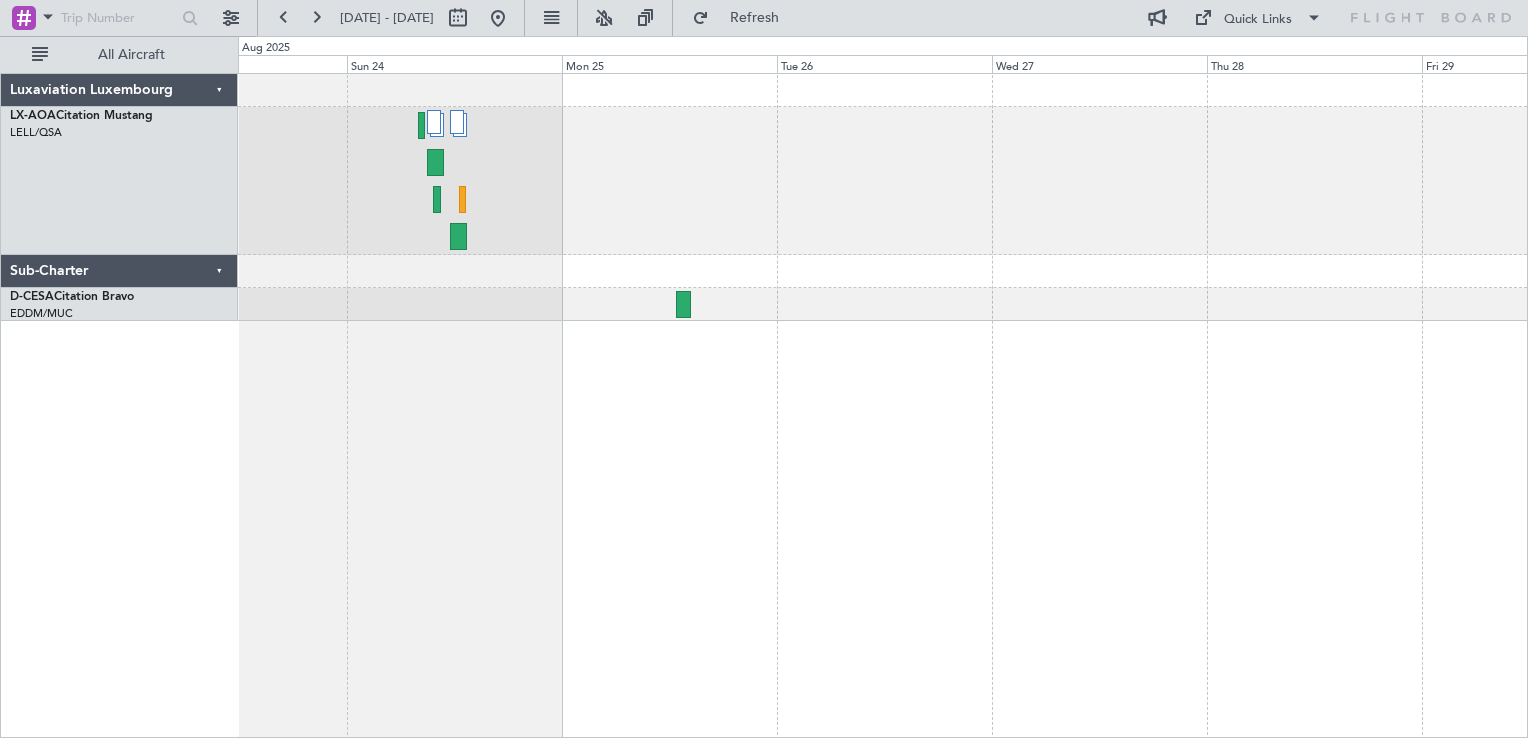 click on "No Crew Sabadell" 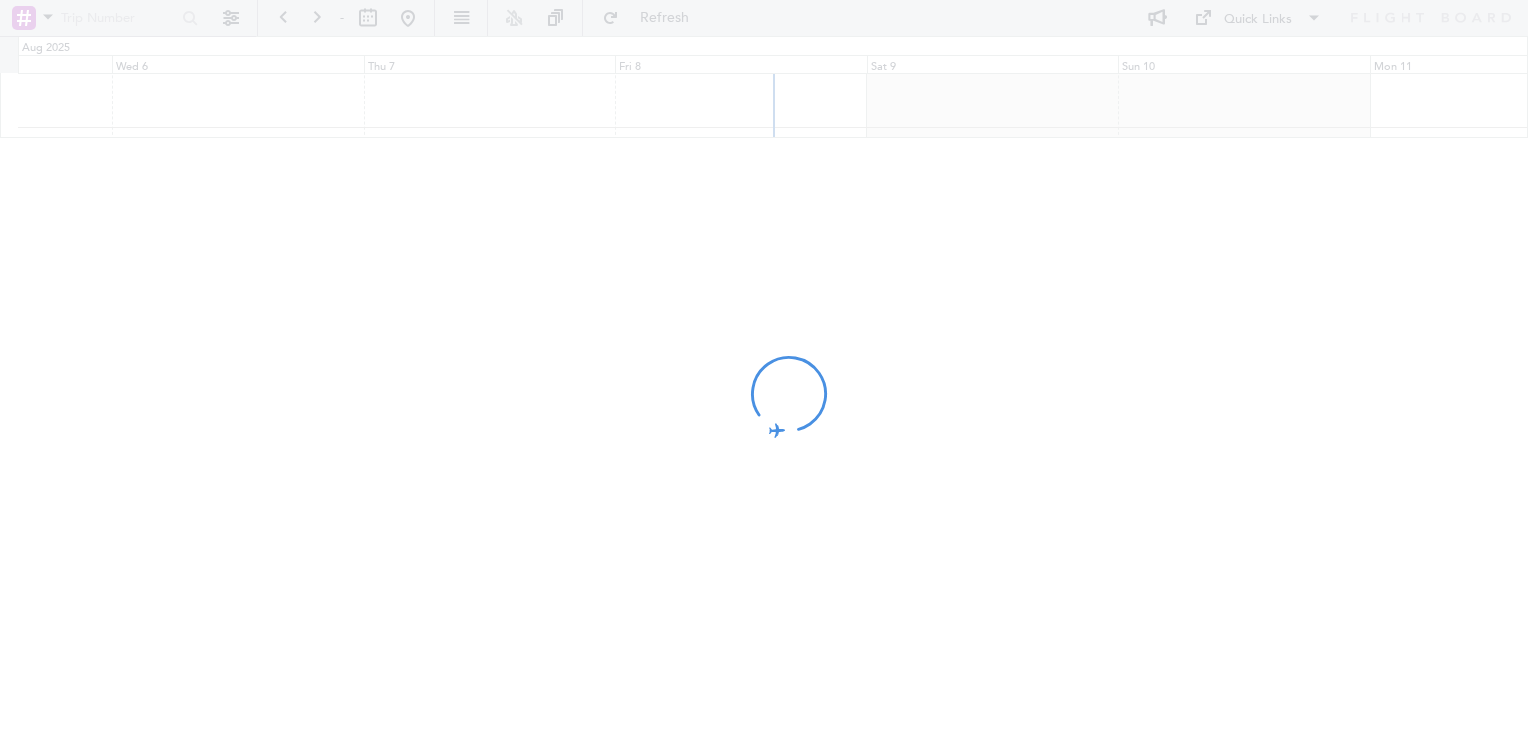 scroll, scrollTop: 0, scrollLeft: 0, axis: both 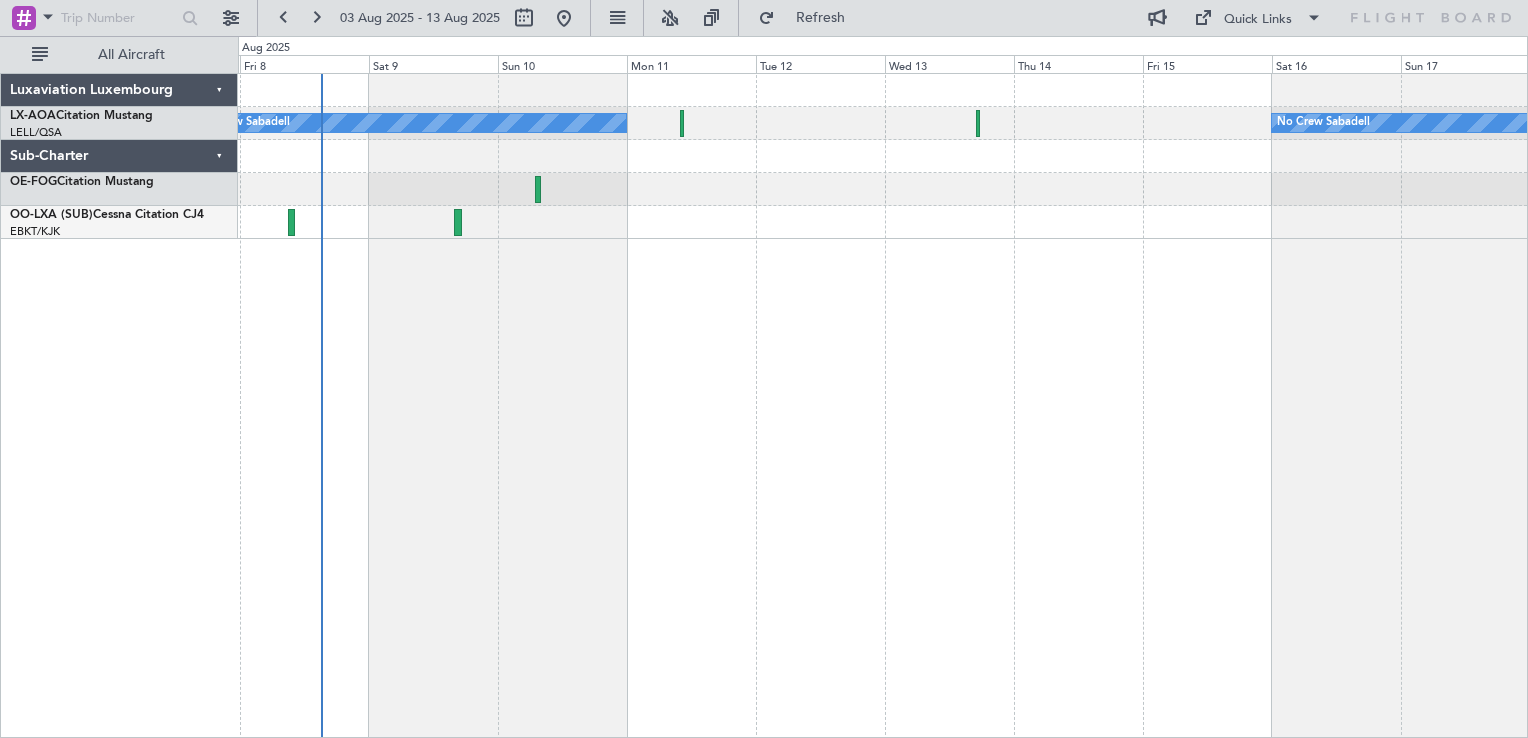 click on "No Crew Sabadell
No Crew Sabadell
AOG Maint [CITY] ([REGION])" 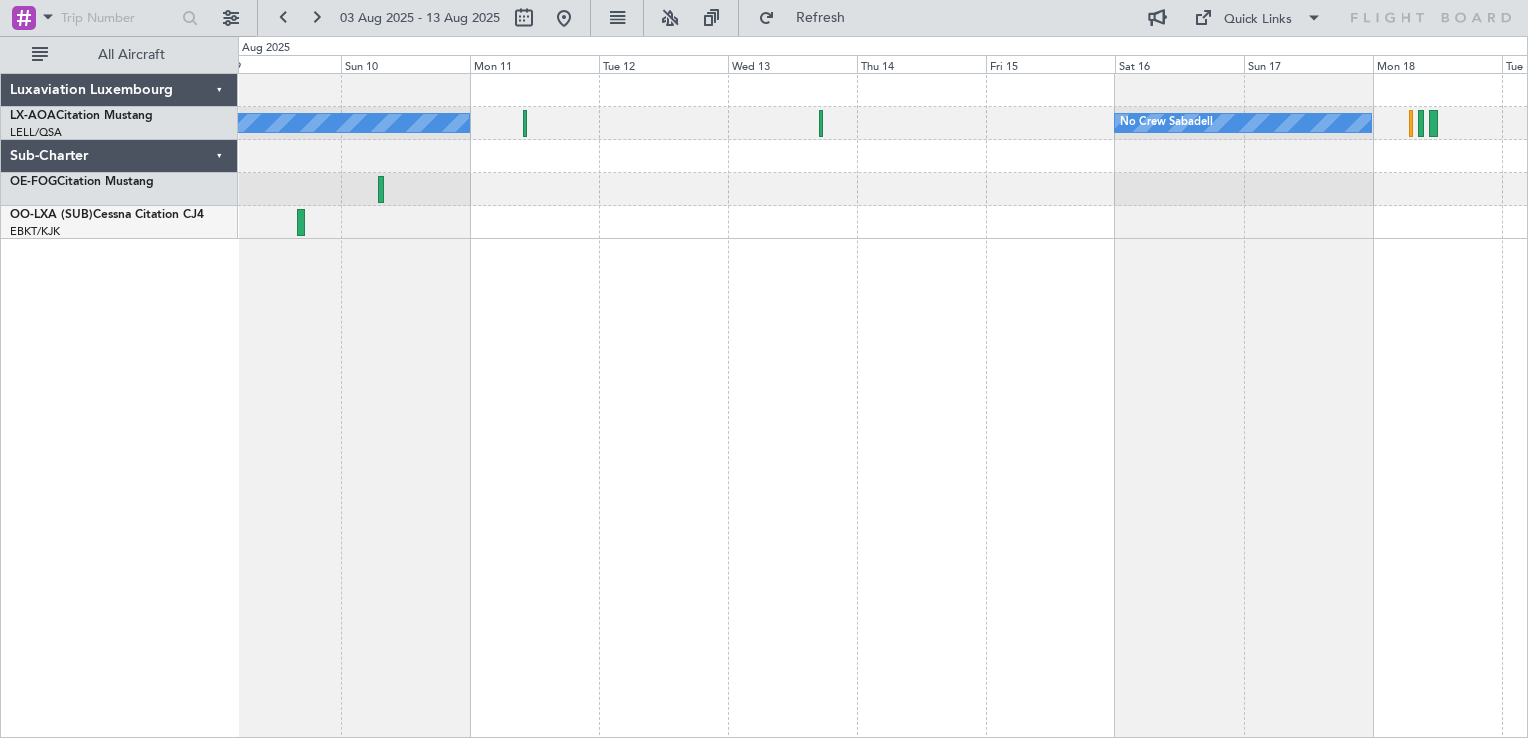 click on "No Crew Sabadell
No Crew Sabadell" 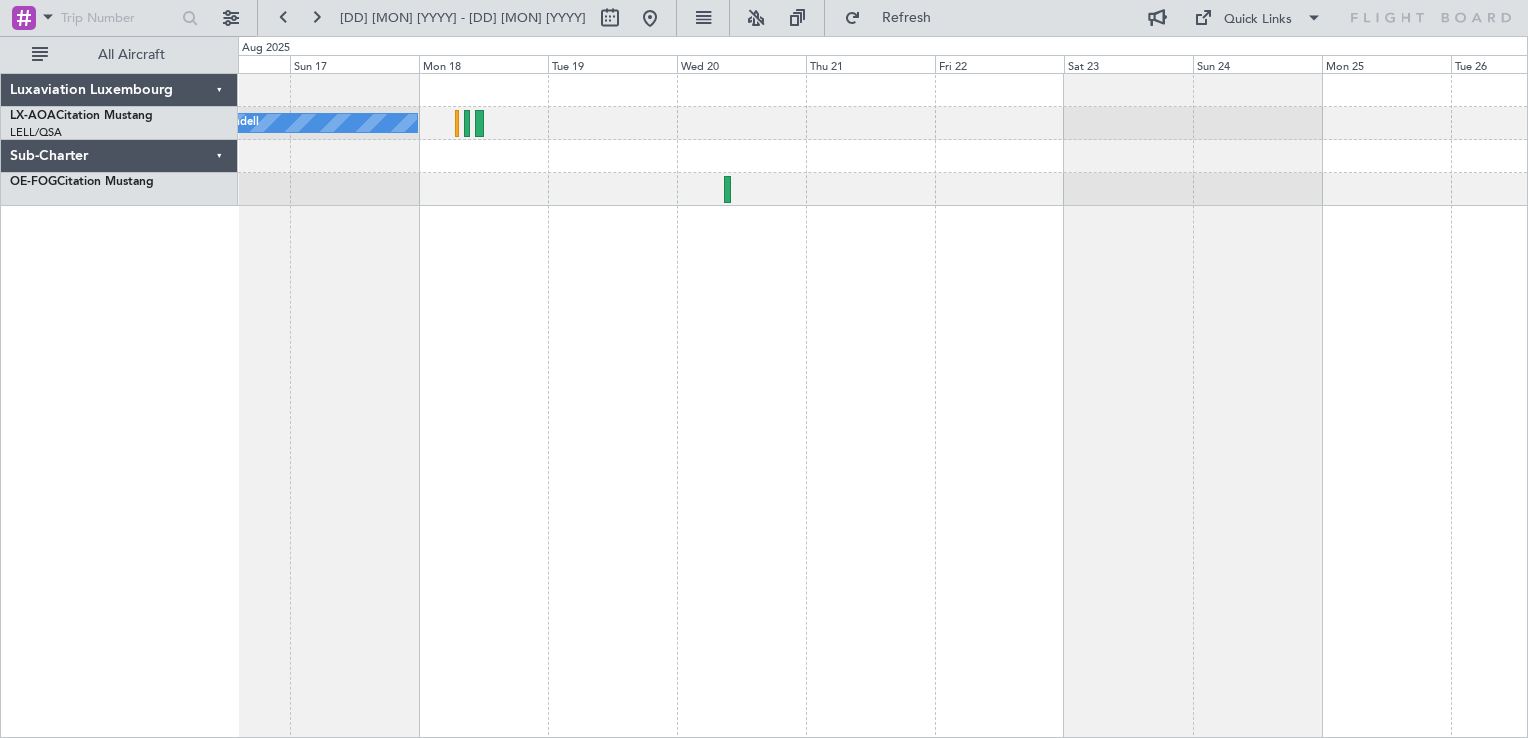 click on "No Crew Sabadell" 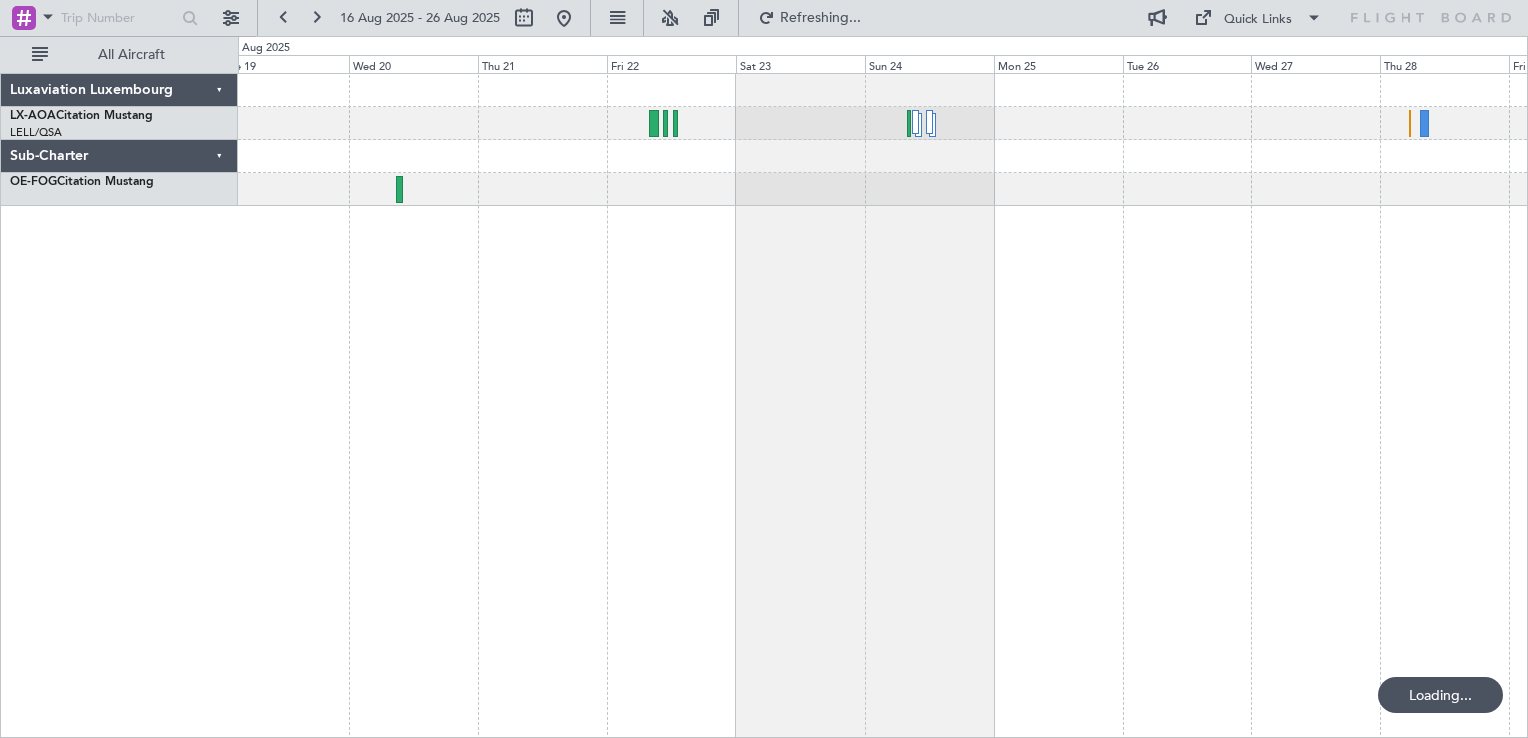 click on "No Crew Sabadell
No Crew Sabadell" 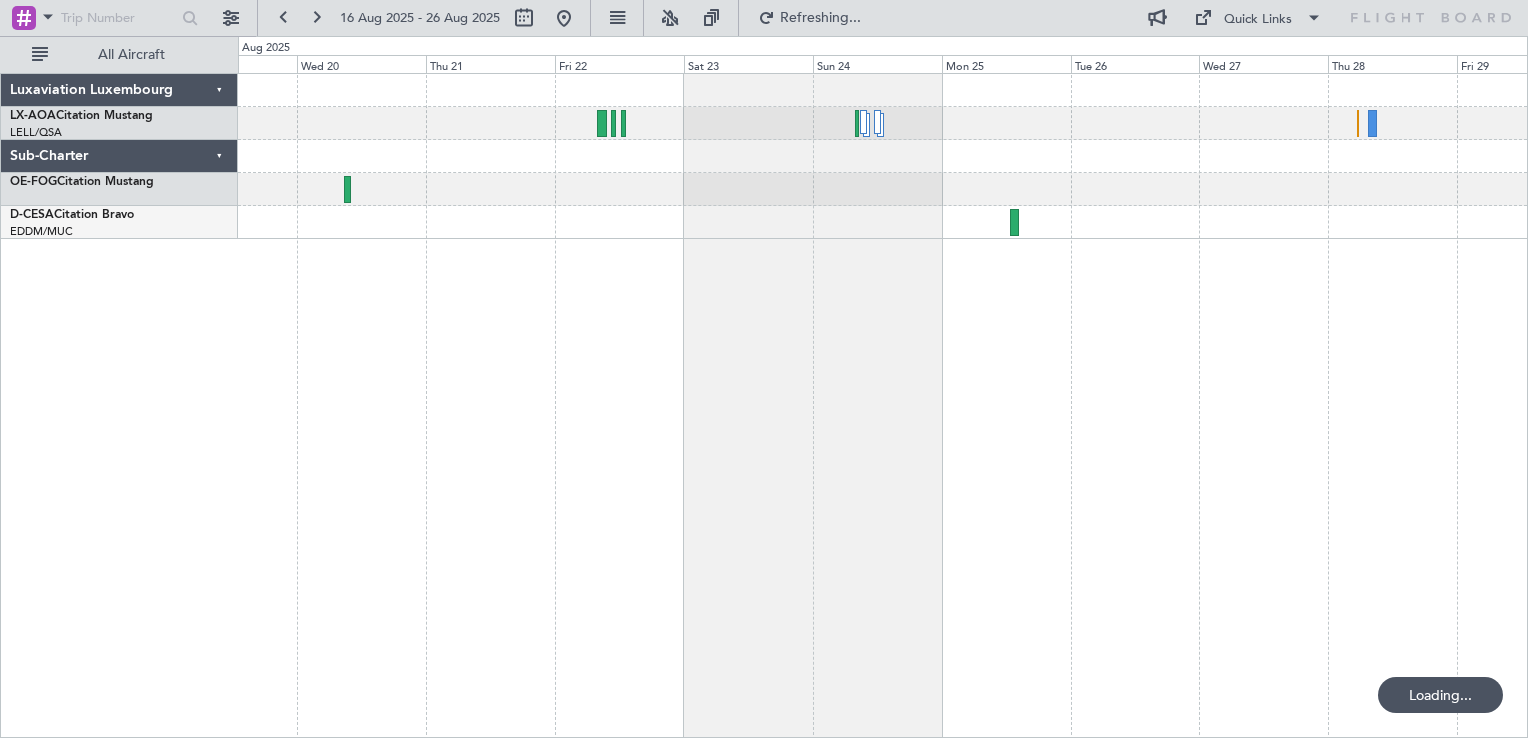 click on "No Crew Sabadell
No Crew Sabadell" 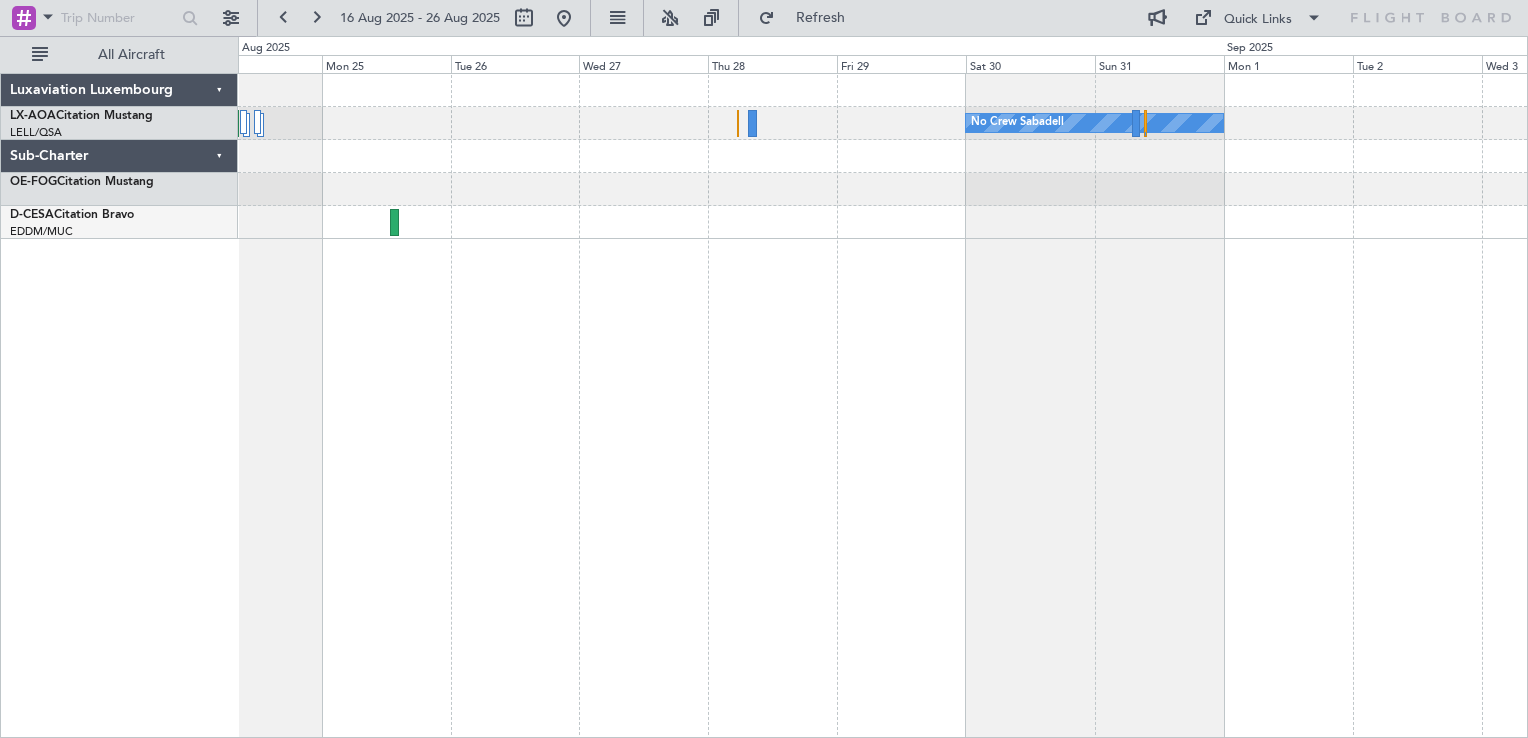click on "No Crew Sabadell" 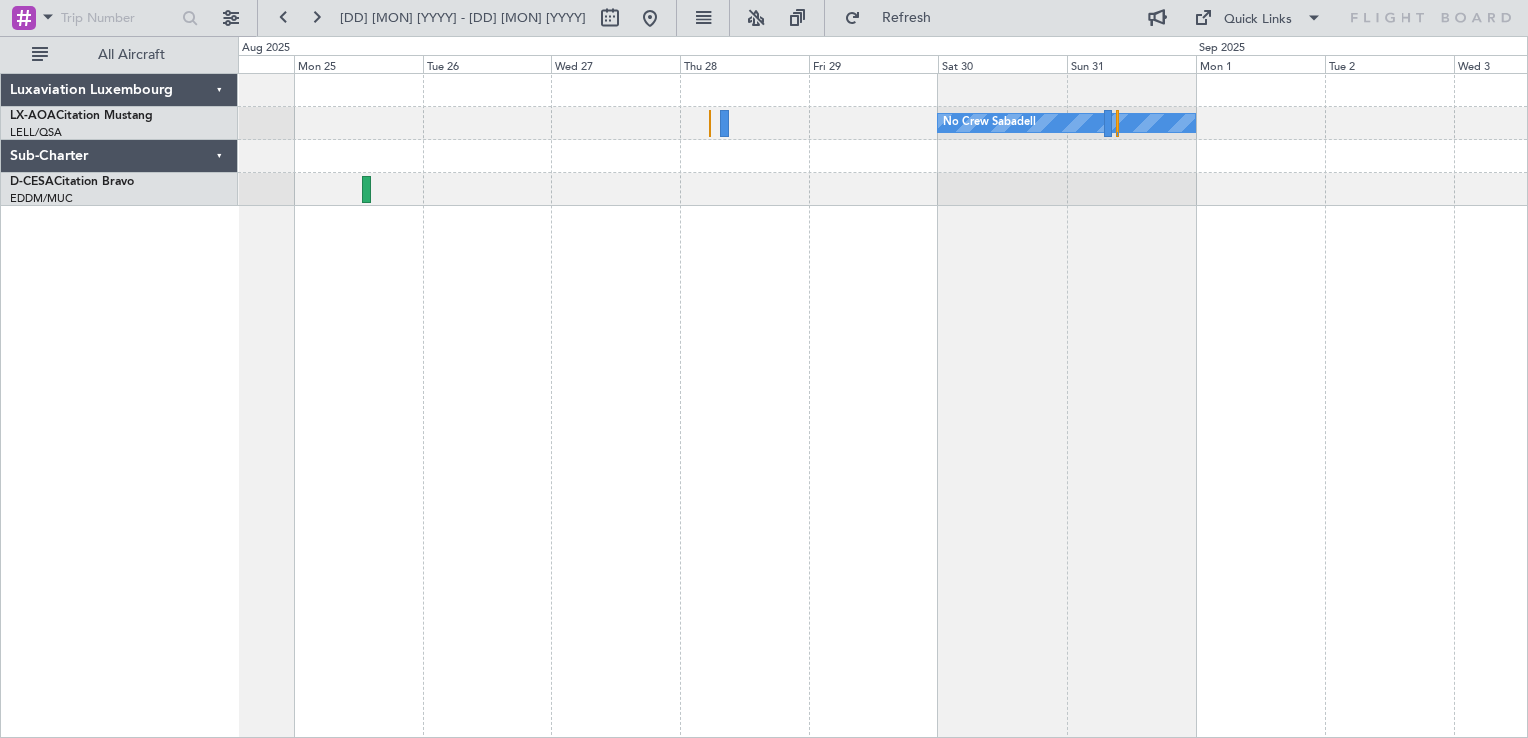 click on "No Crew Sabadell
No Crew" 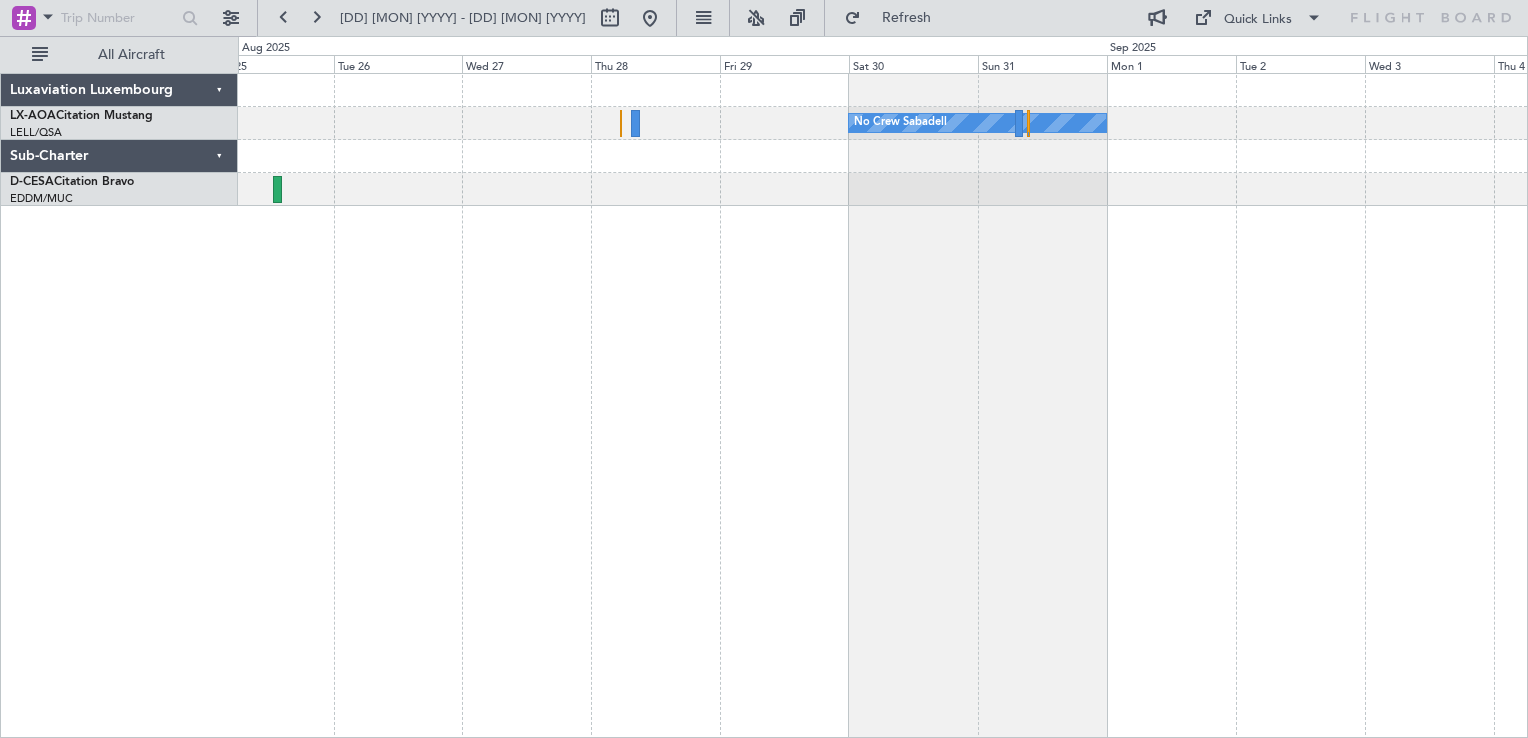 click on "No Crew Sabadell
No Crew" 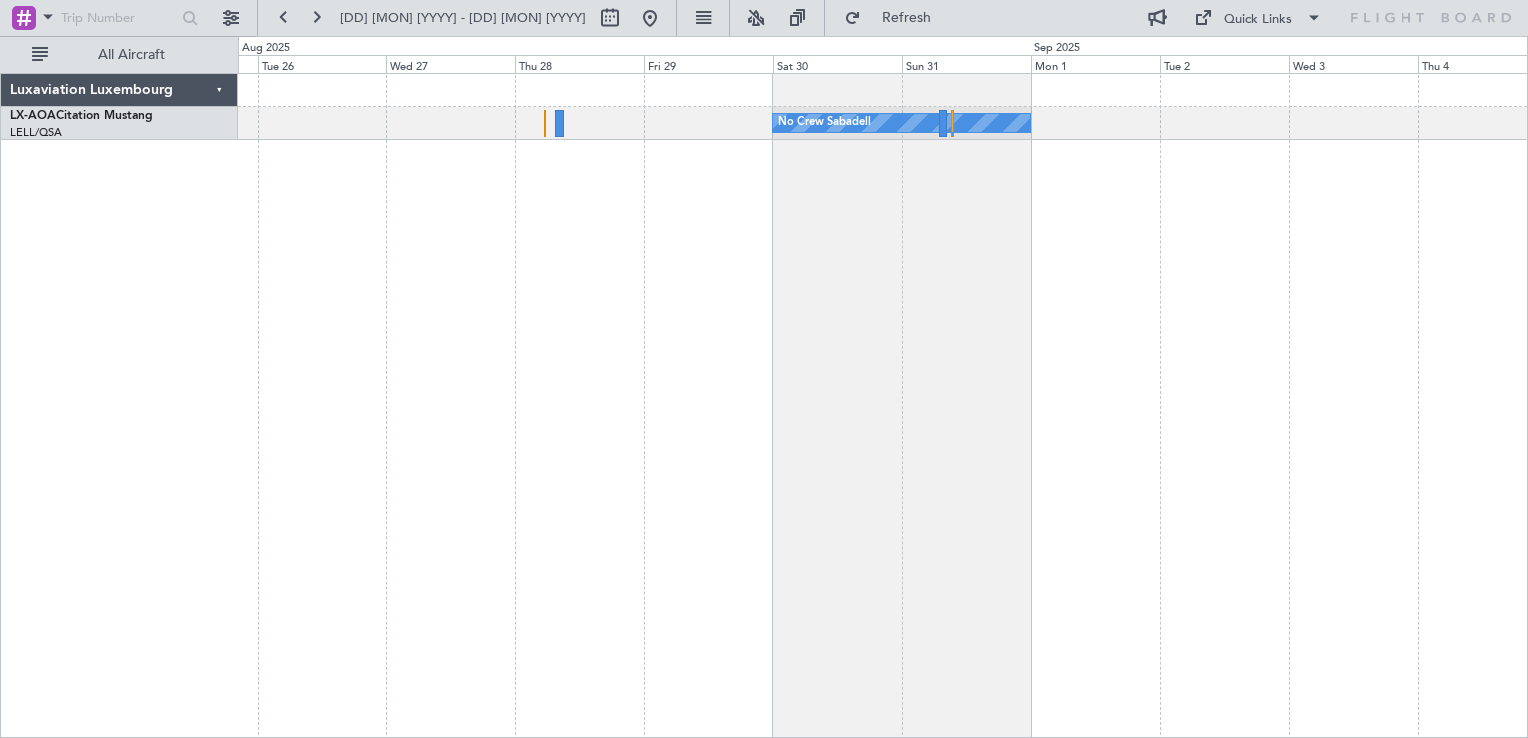 click on "No Crew Sabadell
No Crew" 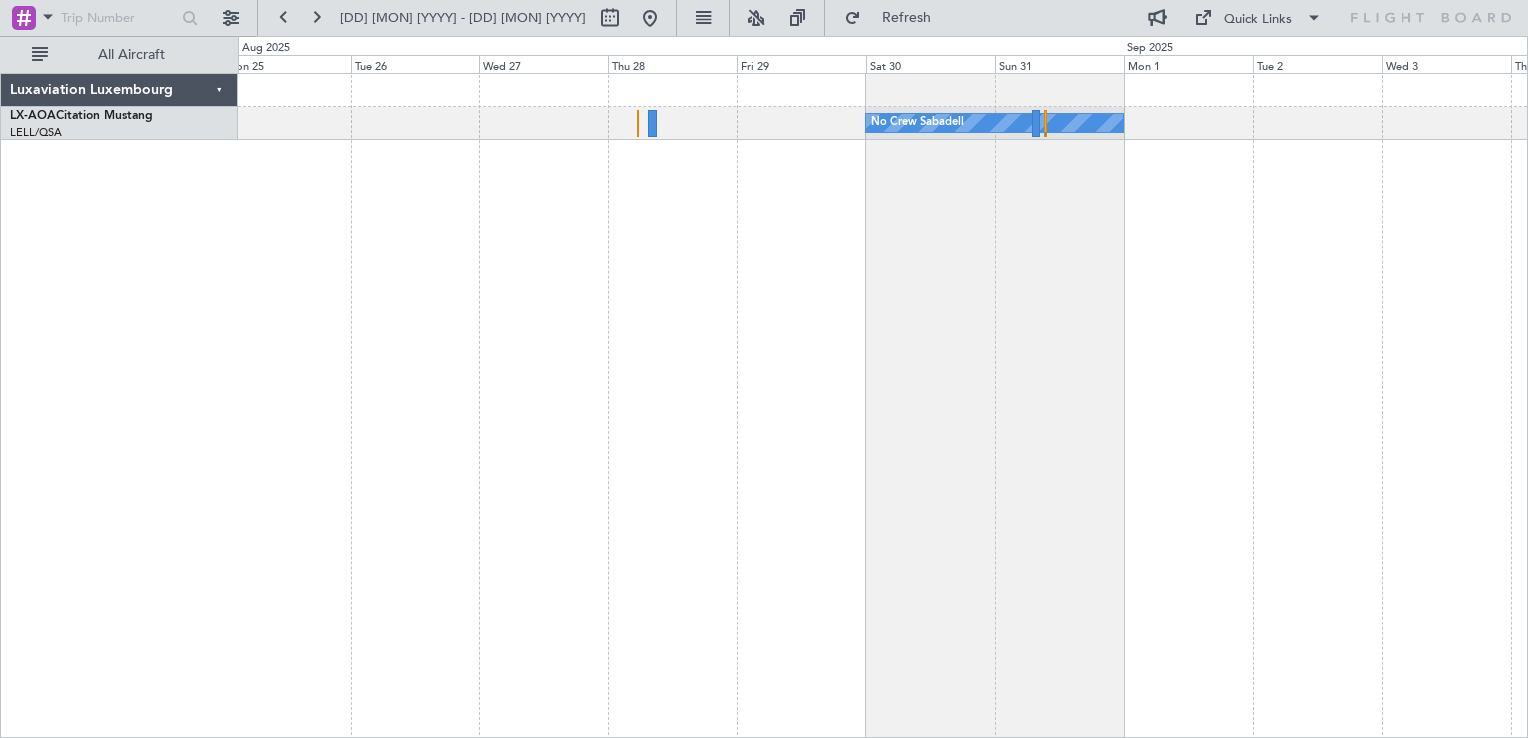 click on "No Crew Sabadell
No Crew" 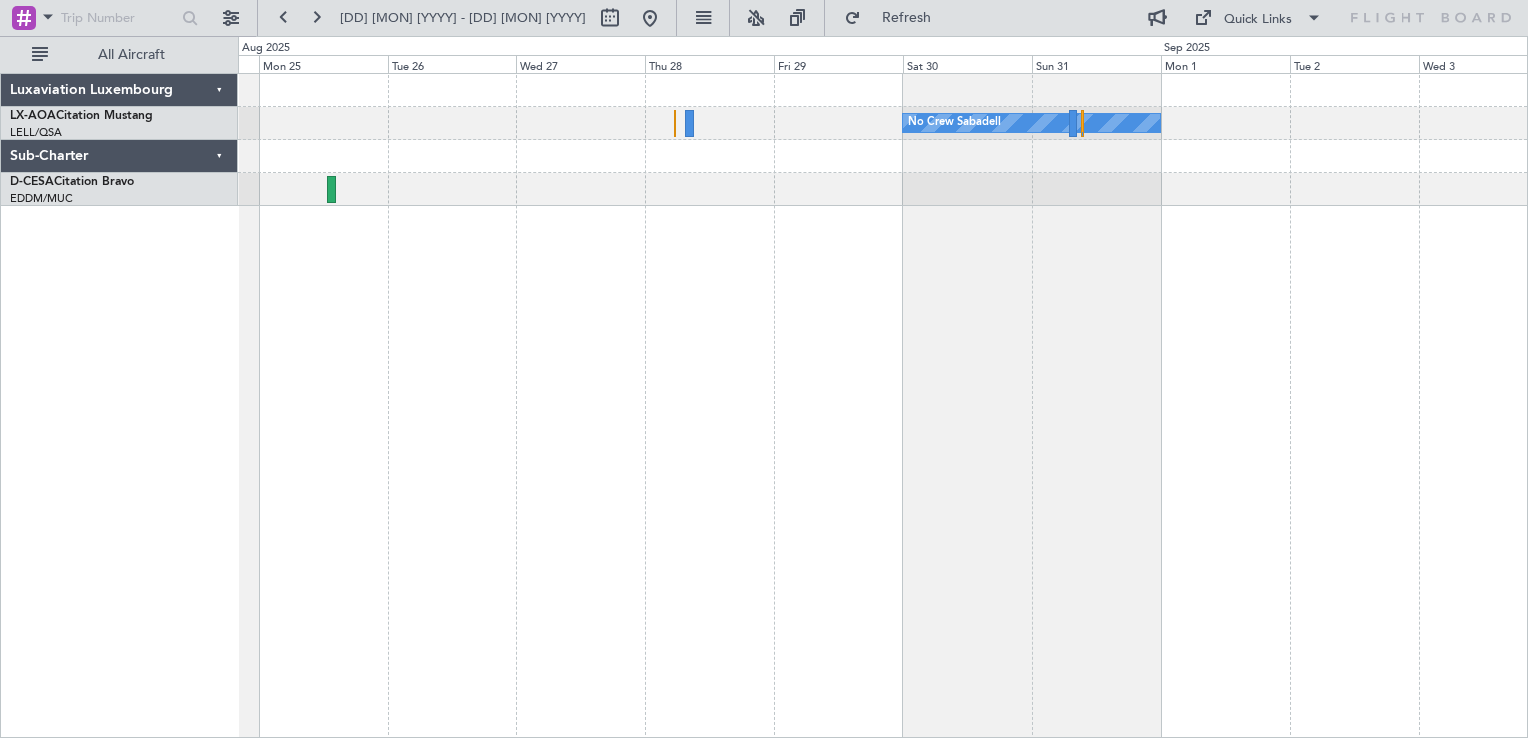 click on "No Crew Sabadell
No Crew" 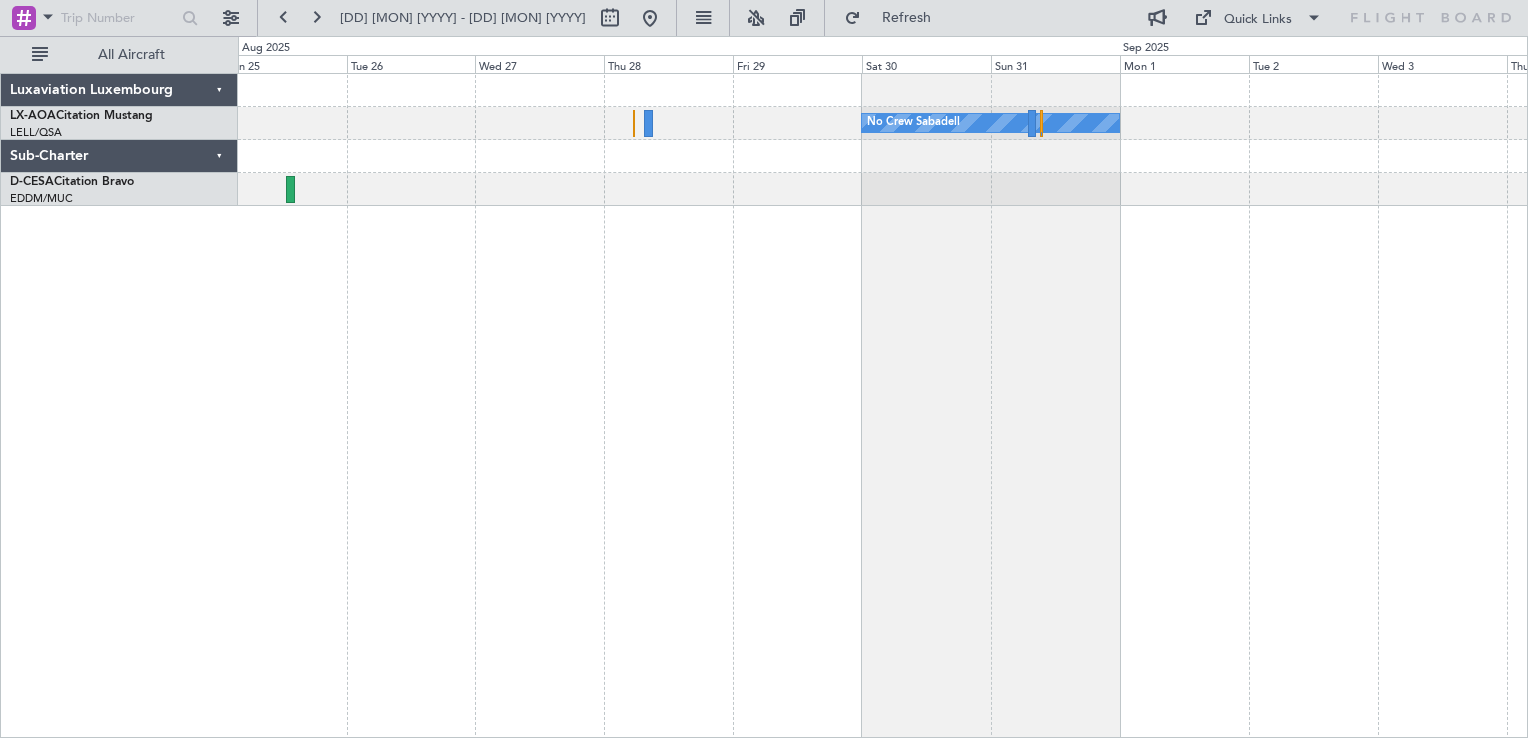 click on "No Crew Sabadell
No Crew" 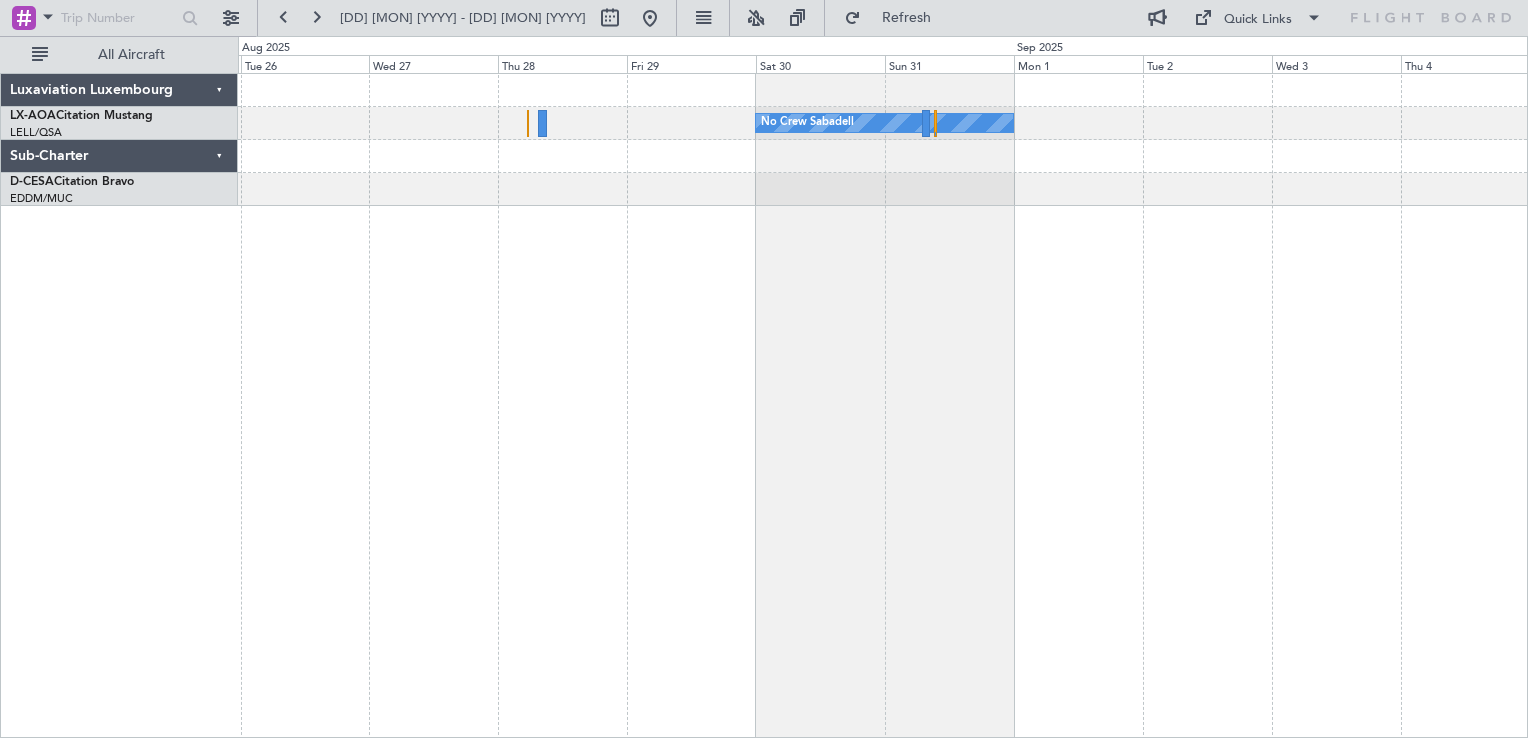 click on "No Crew Sabadell
No Crew" 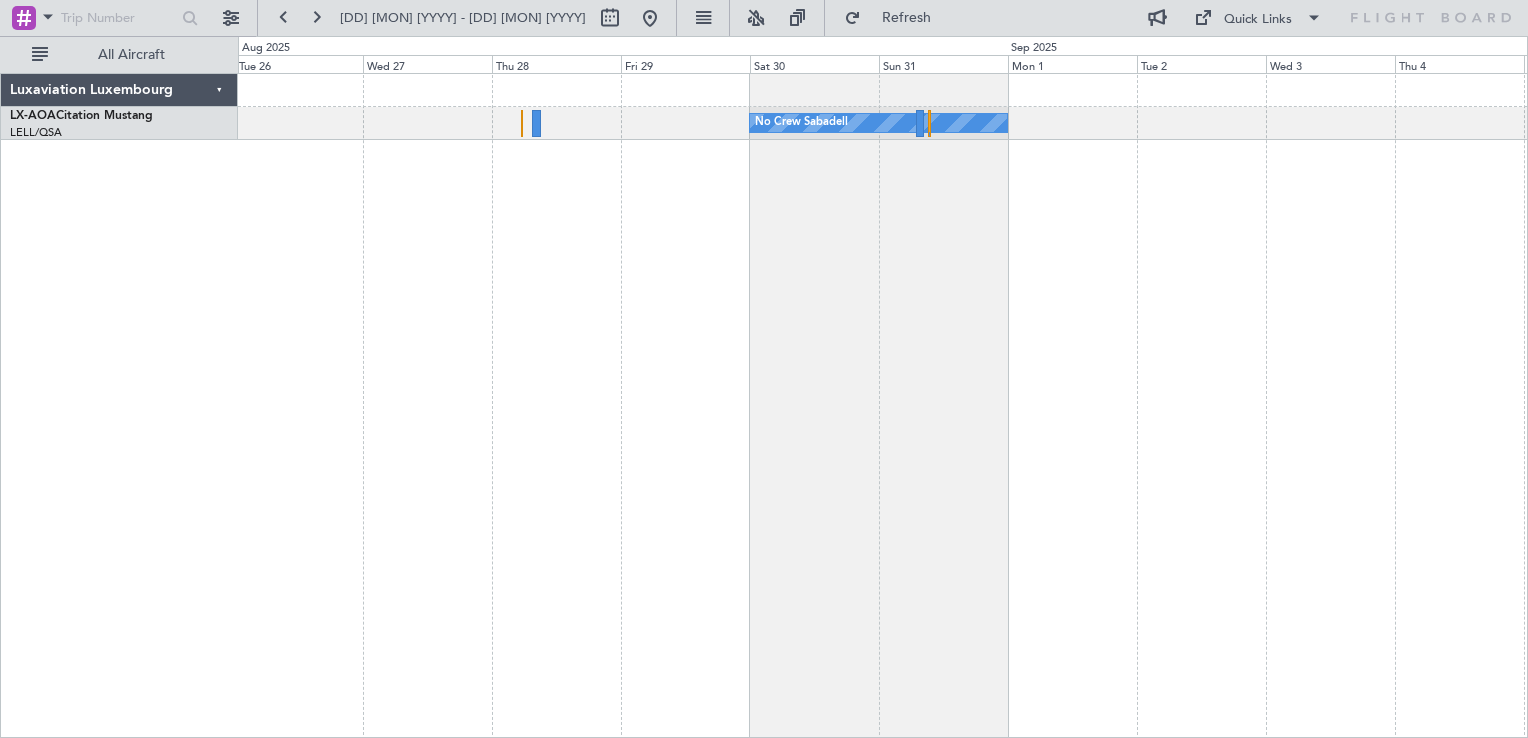 click on "No Crew Sabadell
No Crew" 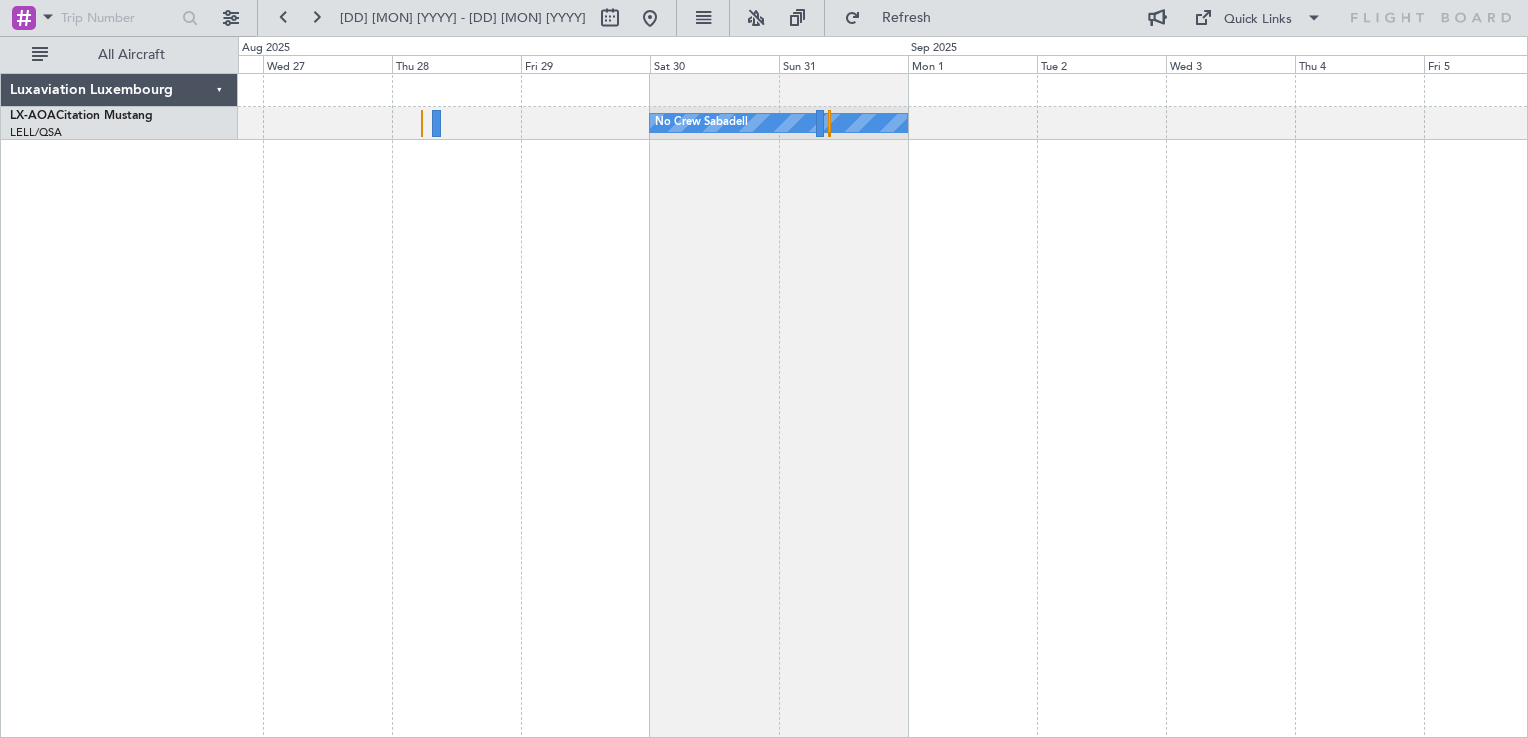 click on "No Crew Sabadell
No Crew" 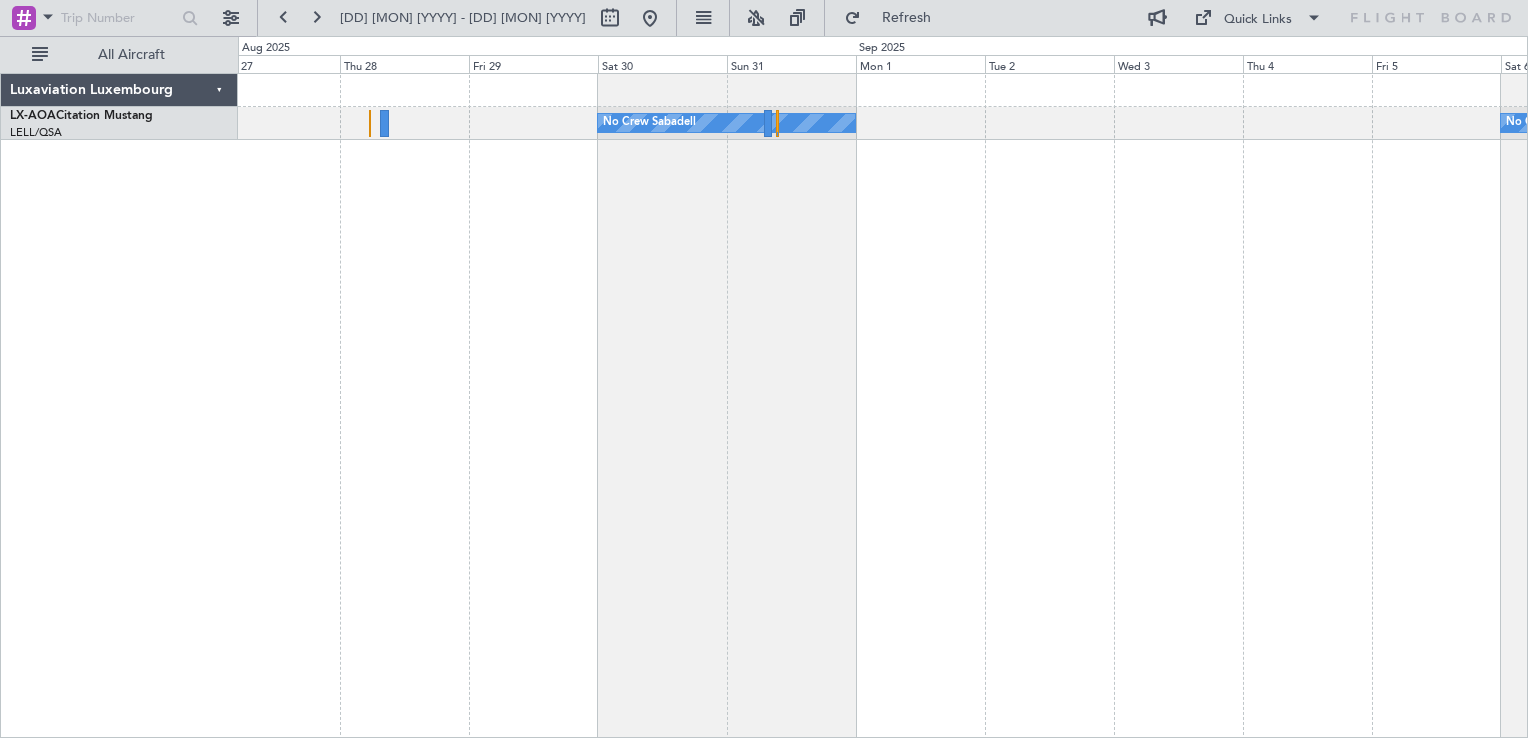 click on "No Crew Sabadell
No Crew" 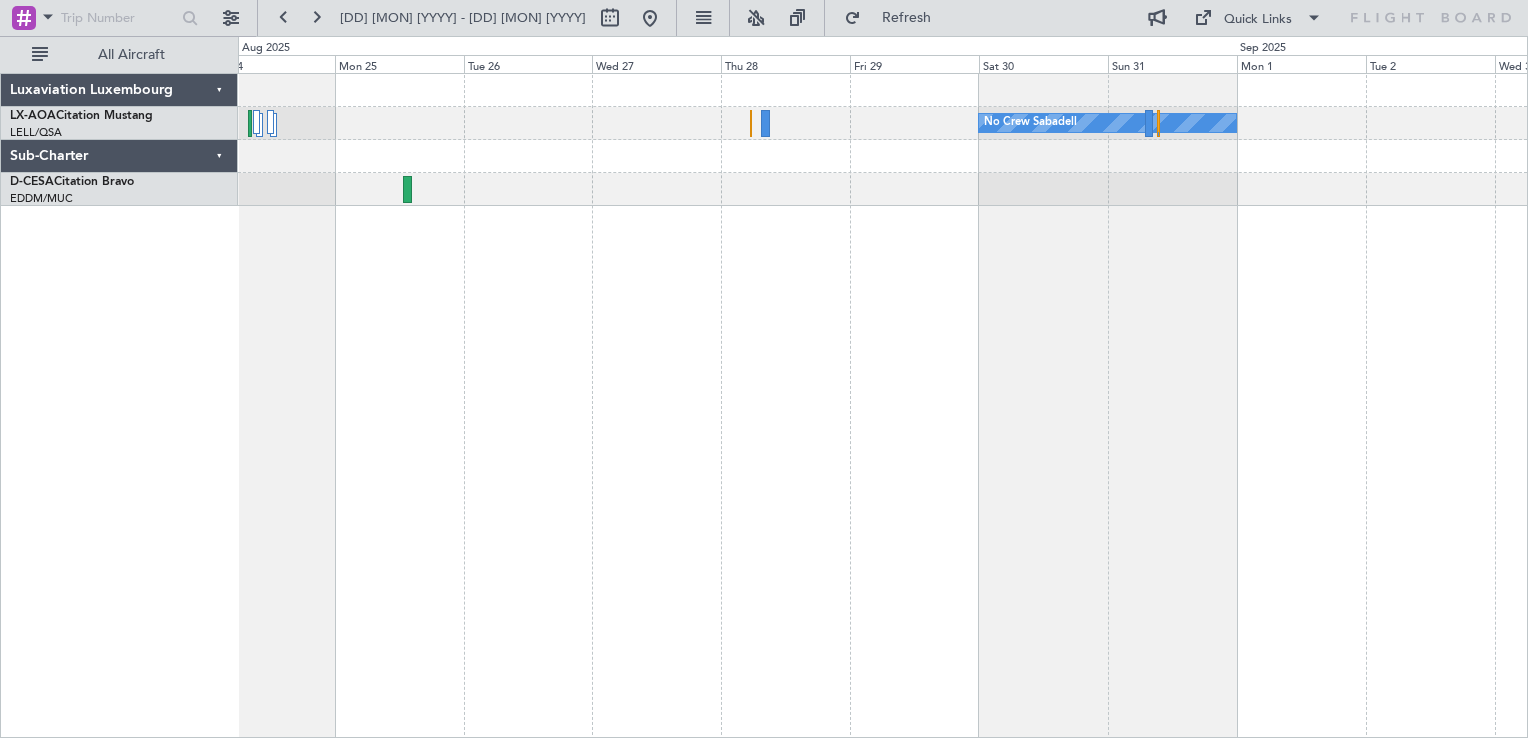 click on "No Crew Sabadell" 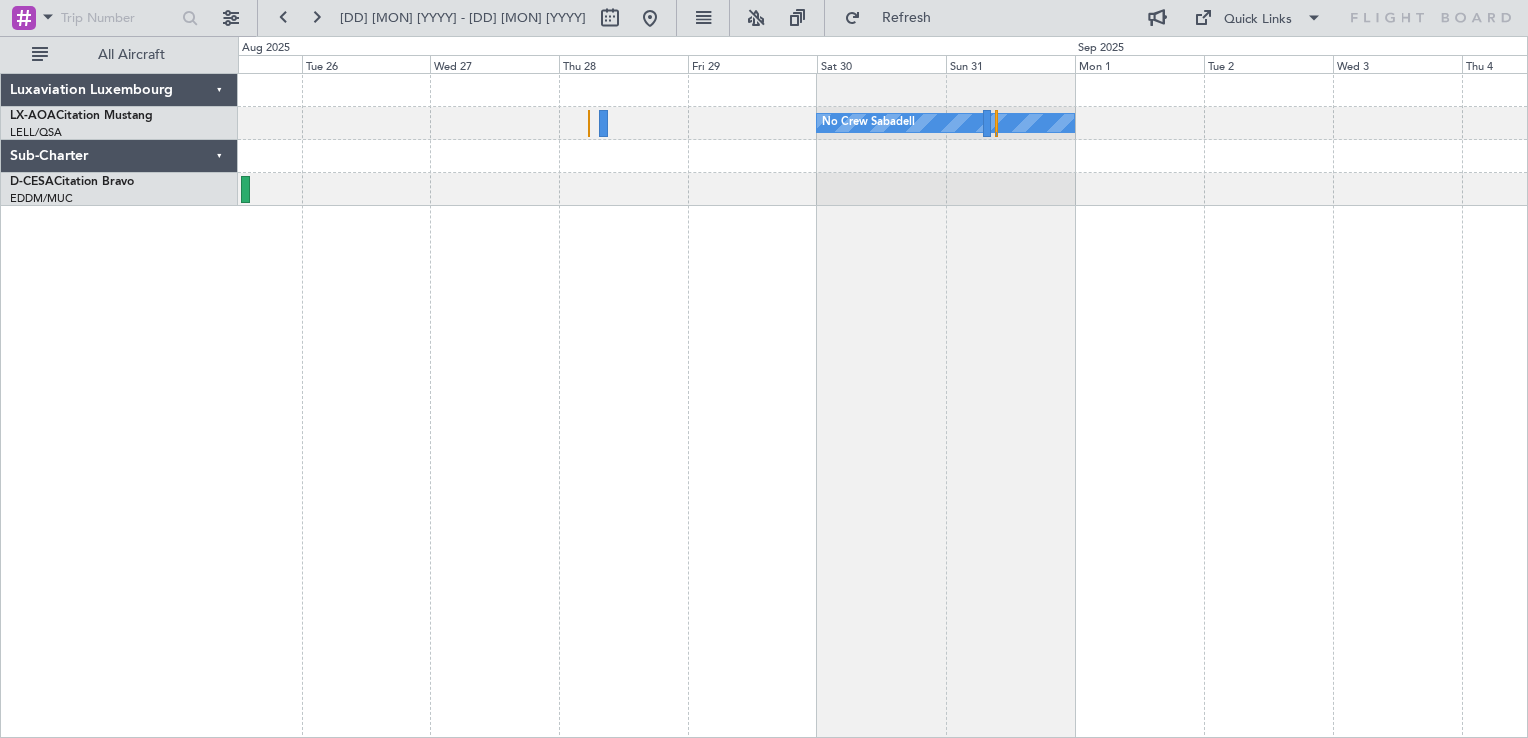 click on "No Crew Sabadell
No Crew" 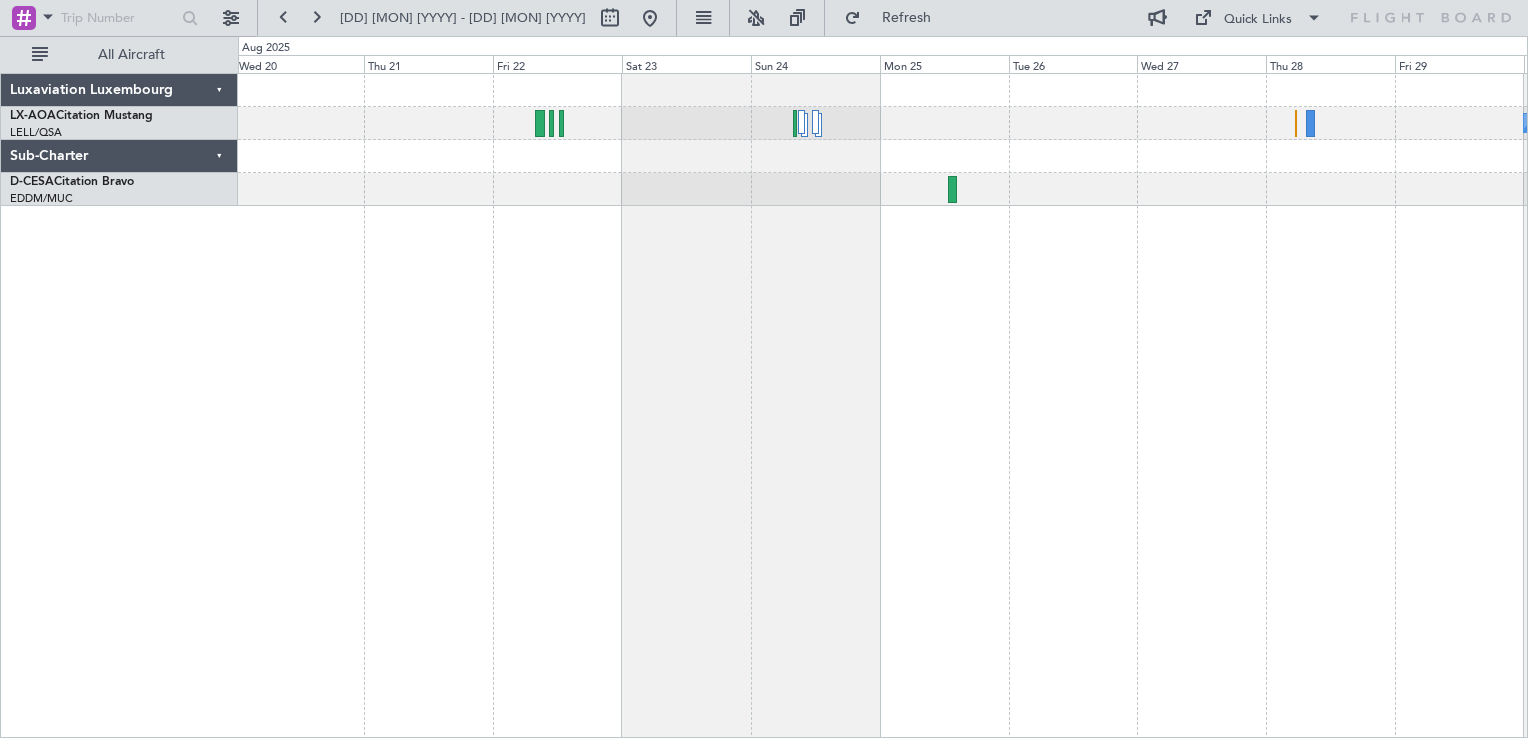 click on "No Crew Sabadell
No Crew Sabadell" 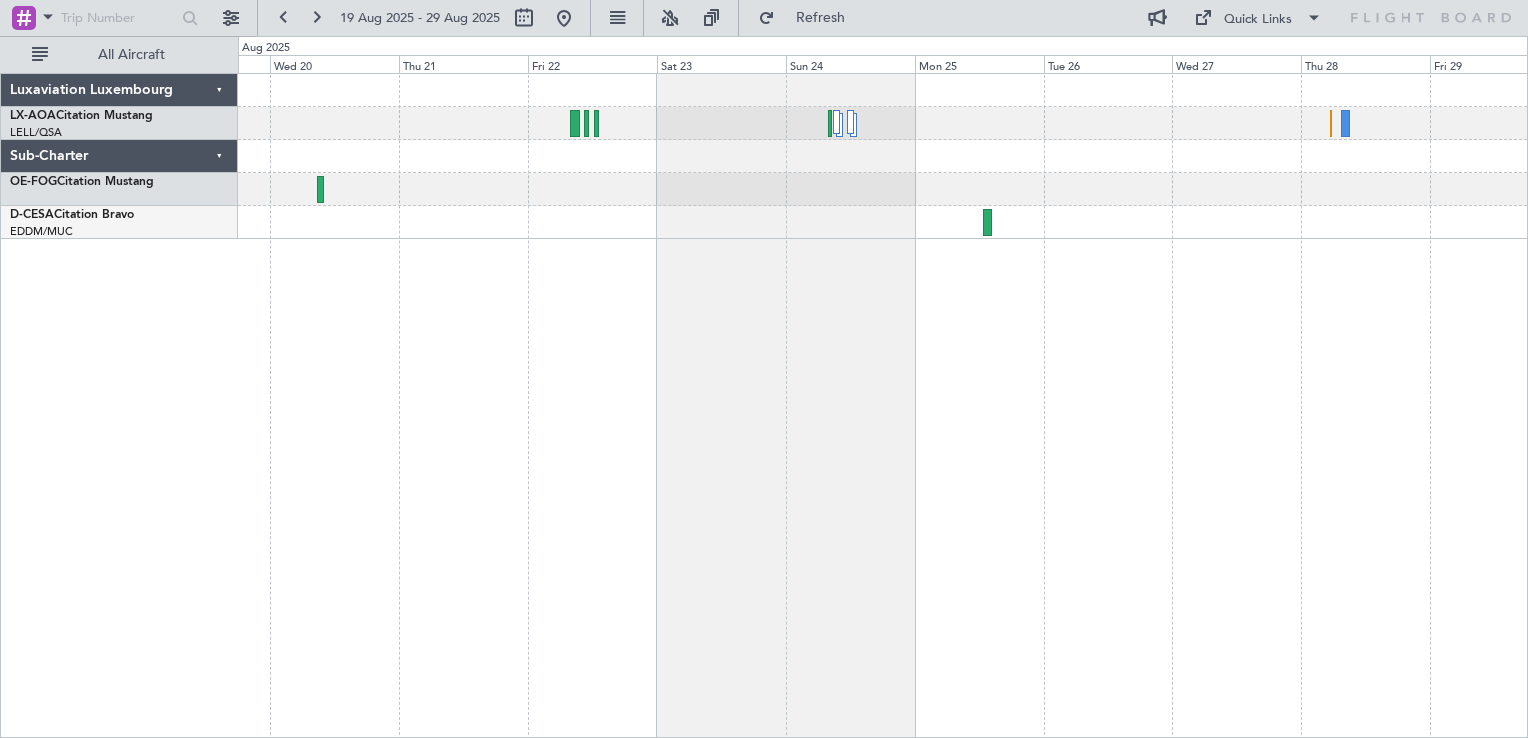 click on "No Crew Sabadell
No Crew Sabadell" 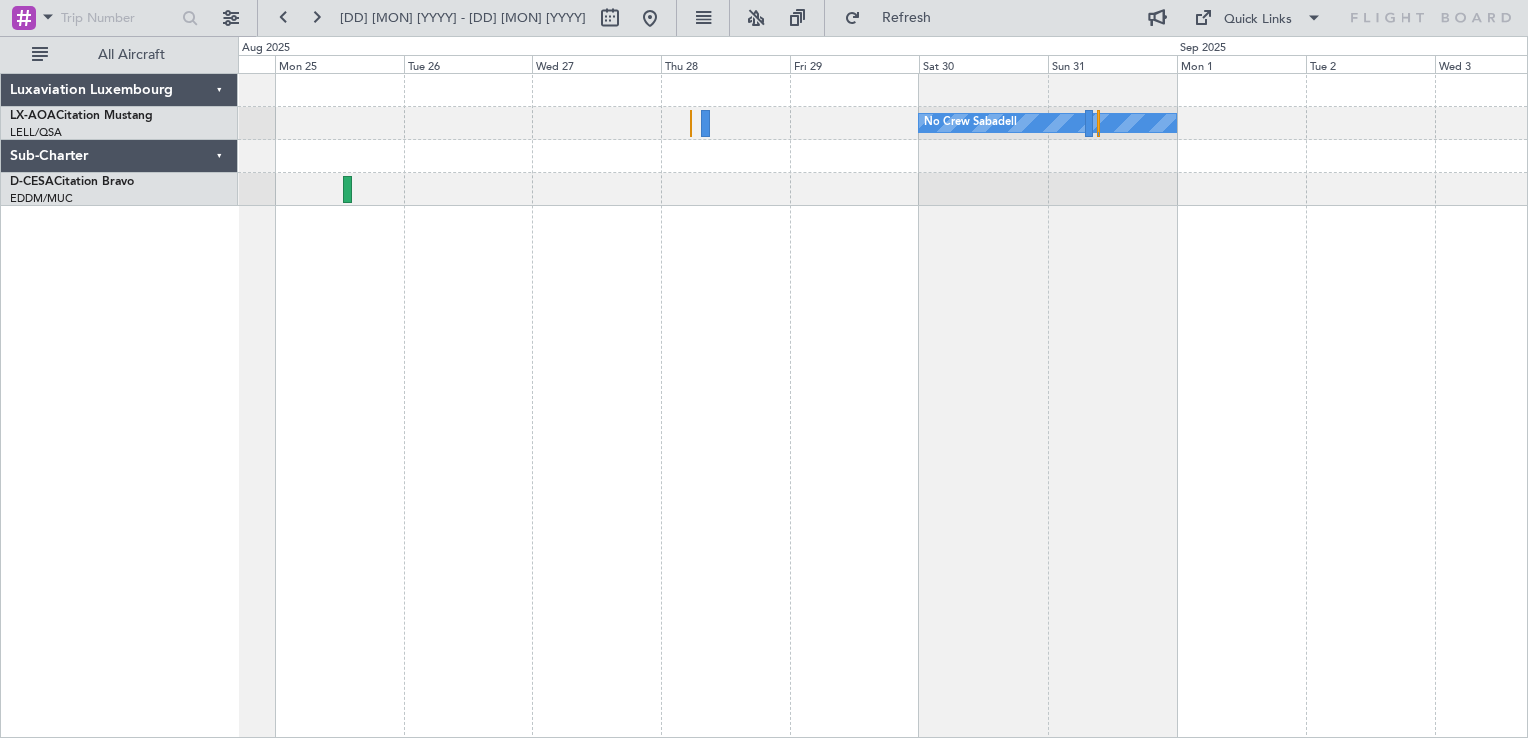click on "No Crew Sabadell
No Crew" 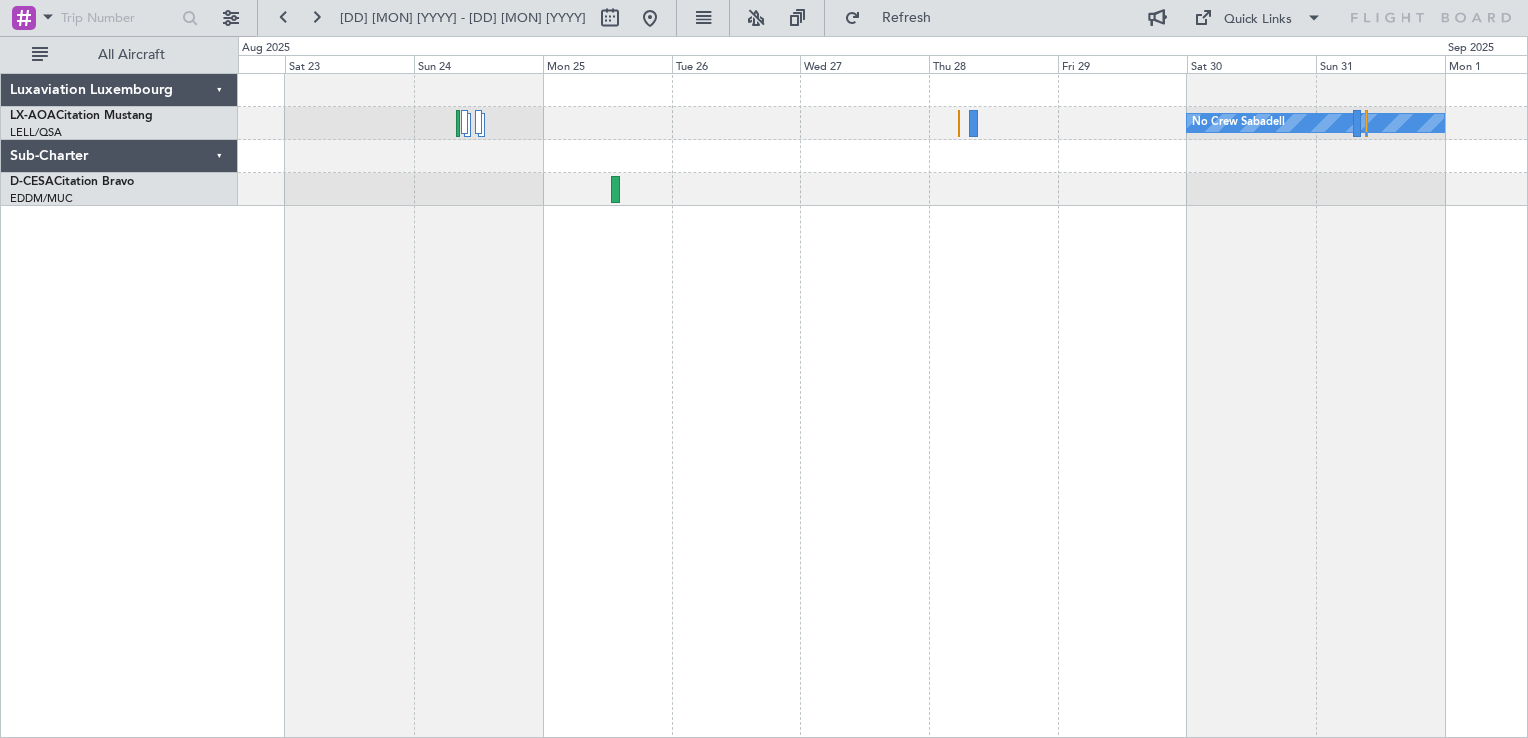 click on "No Crew Sabadell" 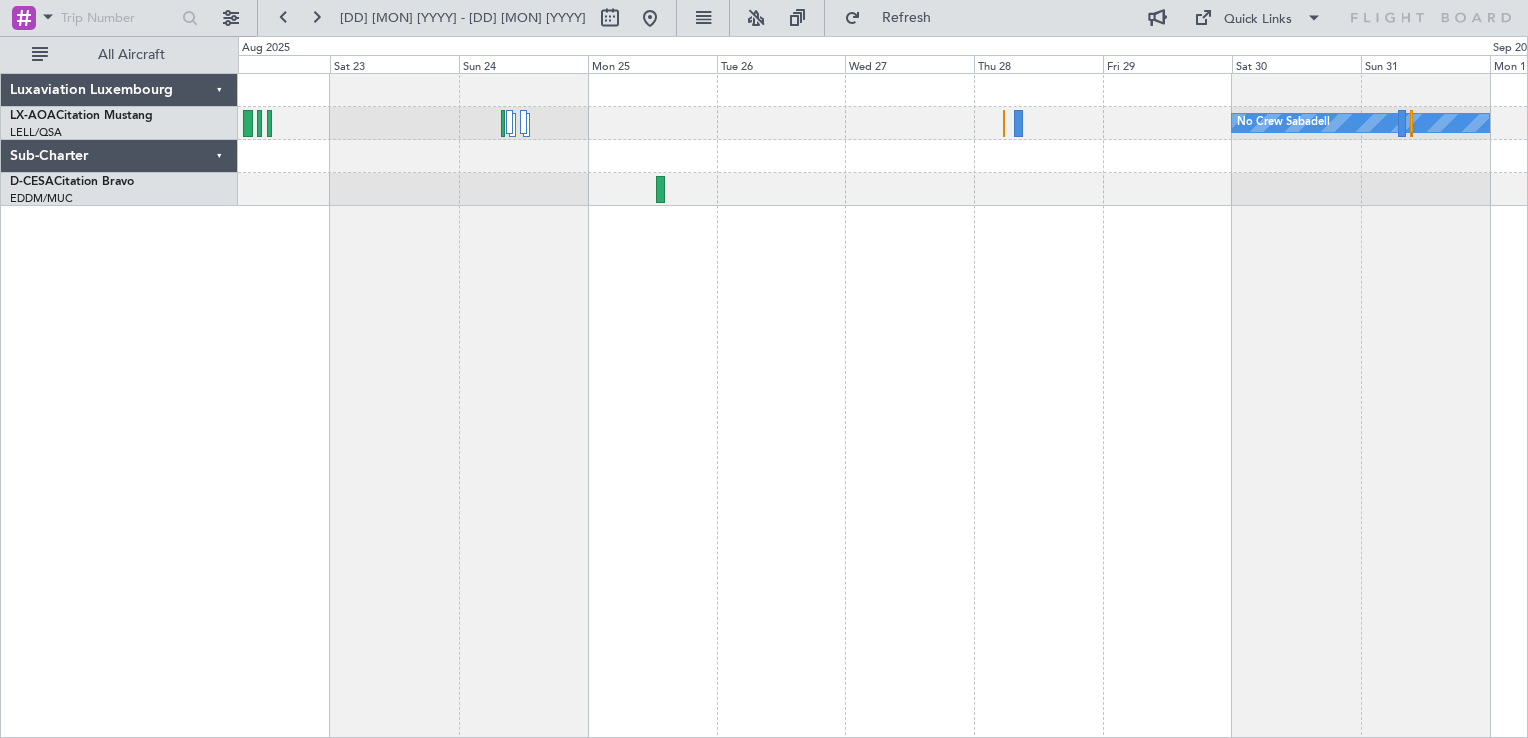 click on "No Crew Sabadell" 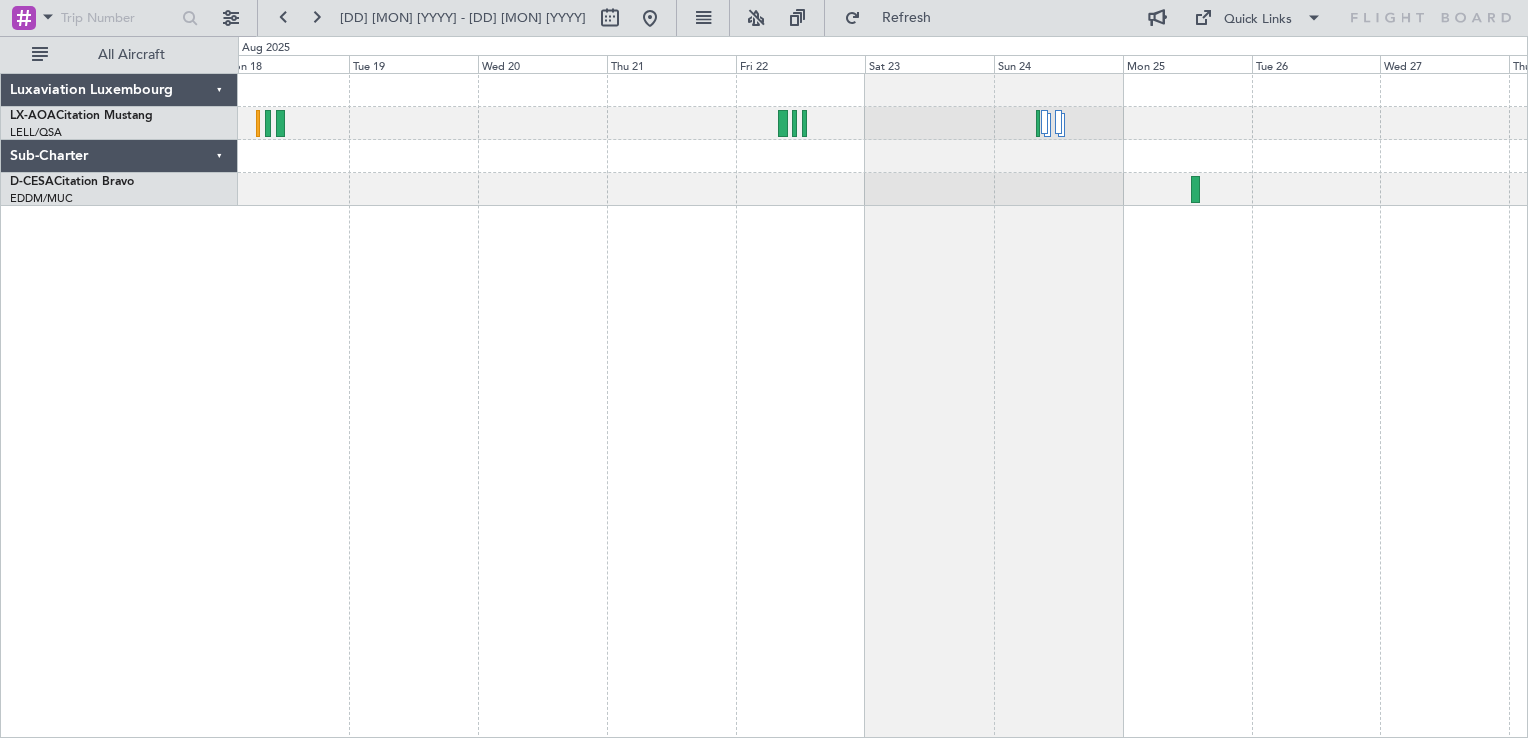 click on "No Crew Sabadell
No Crew Sabadell" 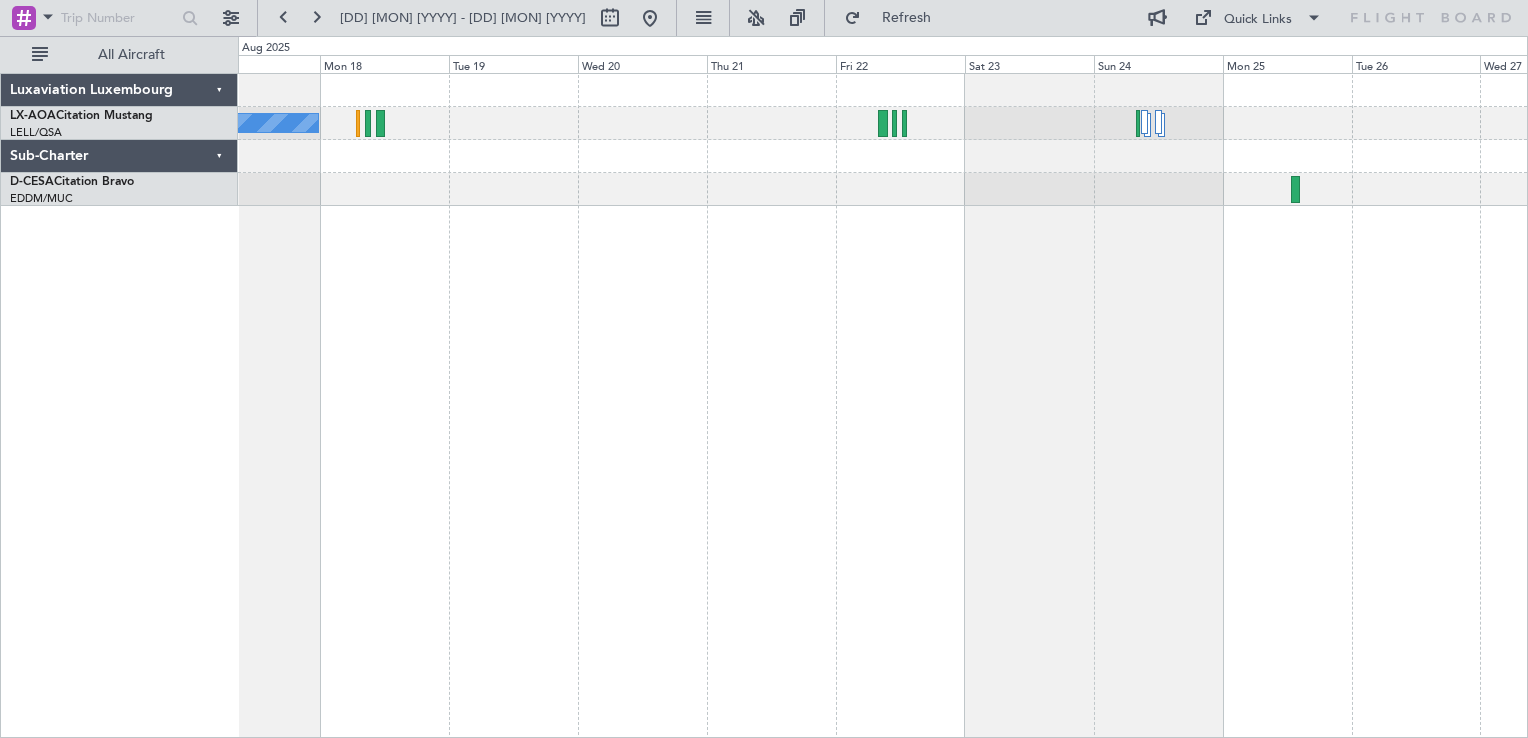 click on "No Crew Sabadell" 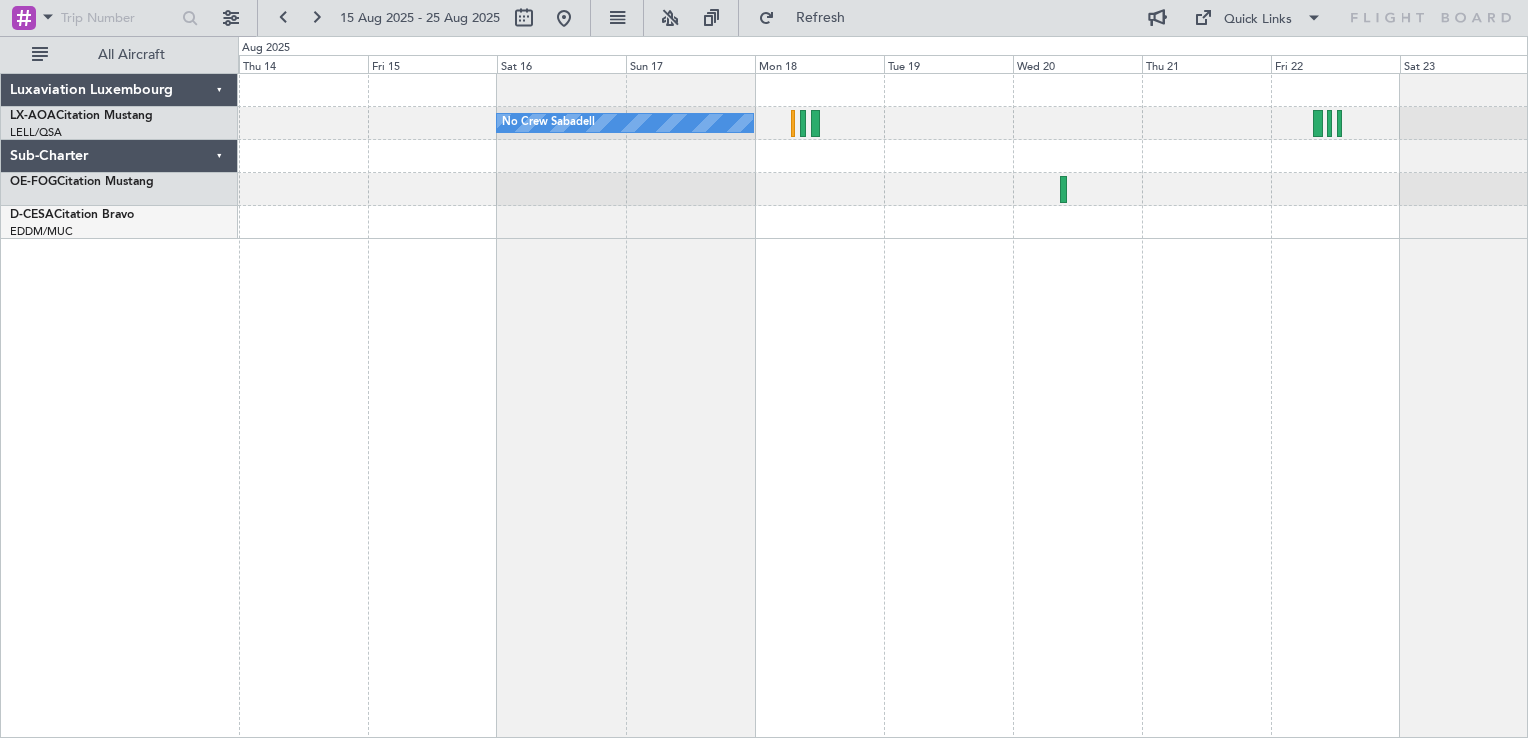 click on "No Crew Sabadell" 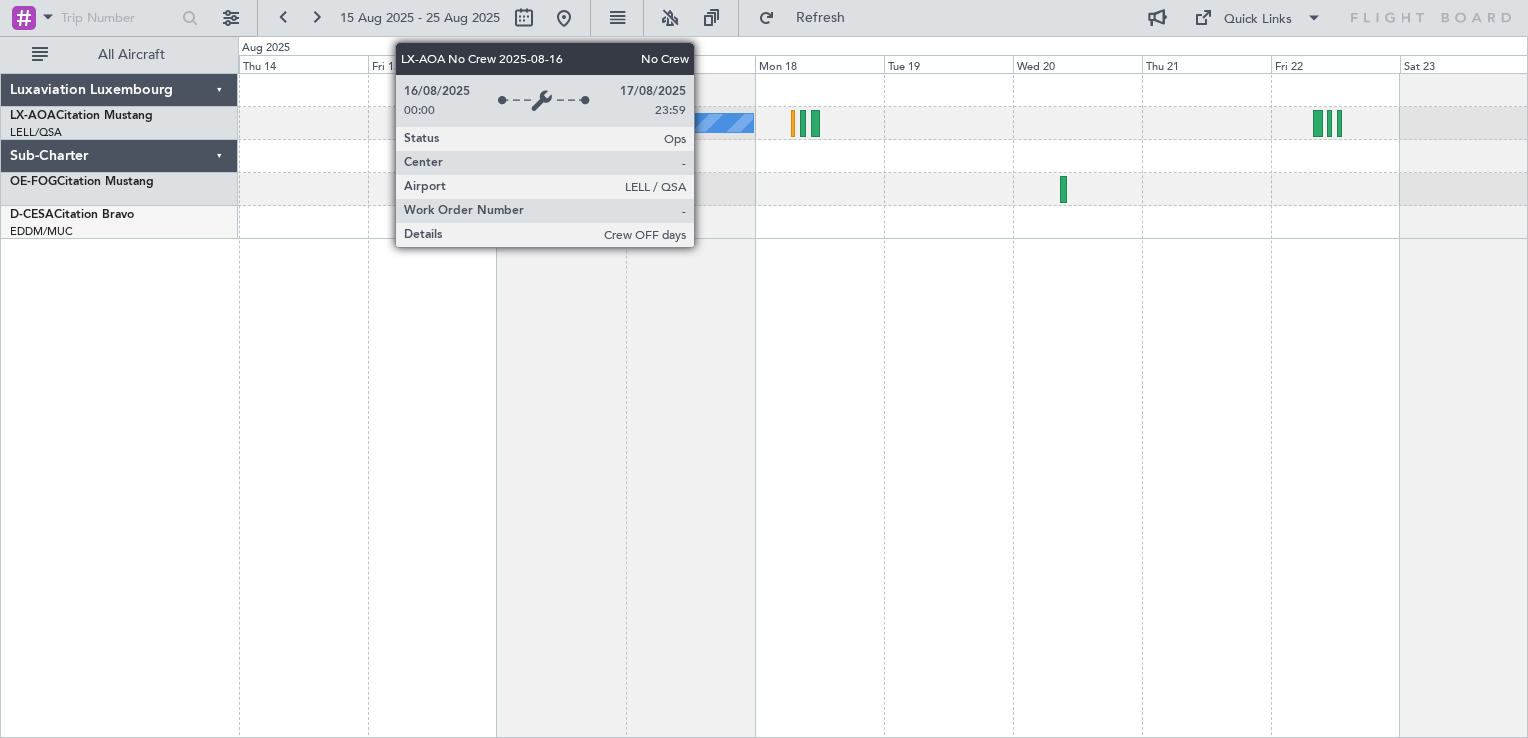 click on "No Crew Sabadell" at bounding box center (625, 123) 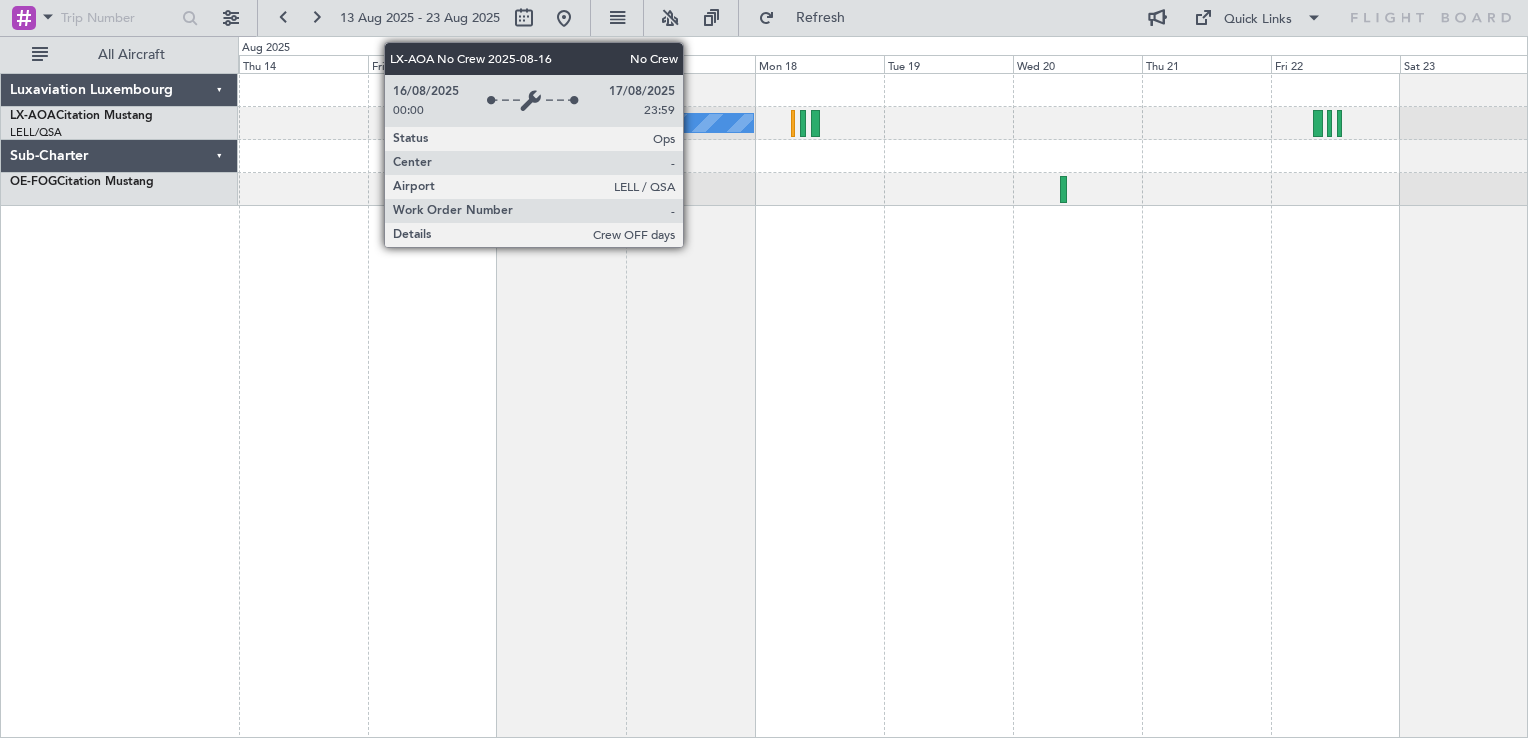click on "No Crew Sabadell" at bounding box center (625, 123) 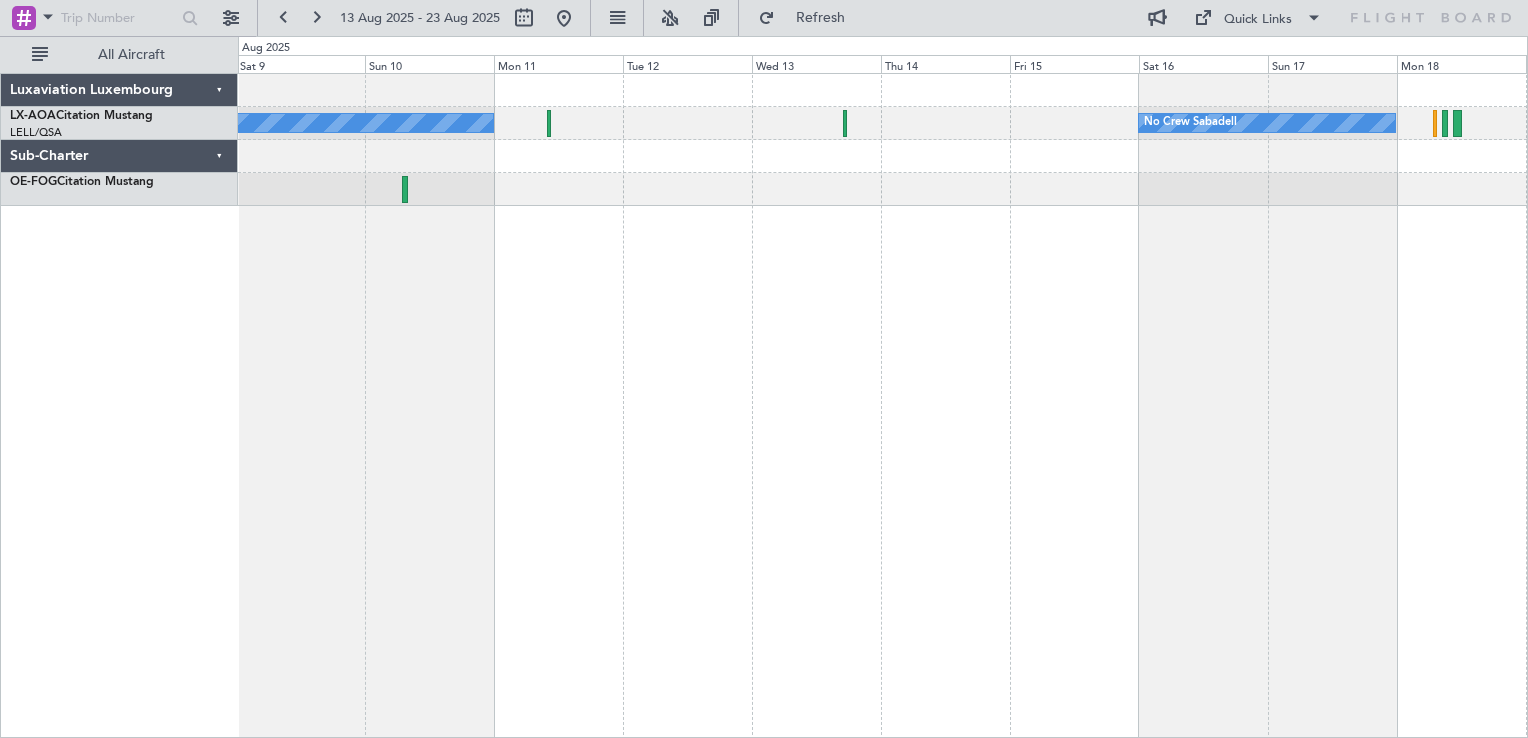 click on "No Crew Sabadell
No Crew Sabadell" 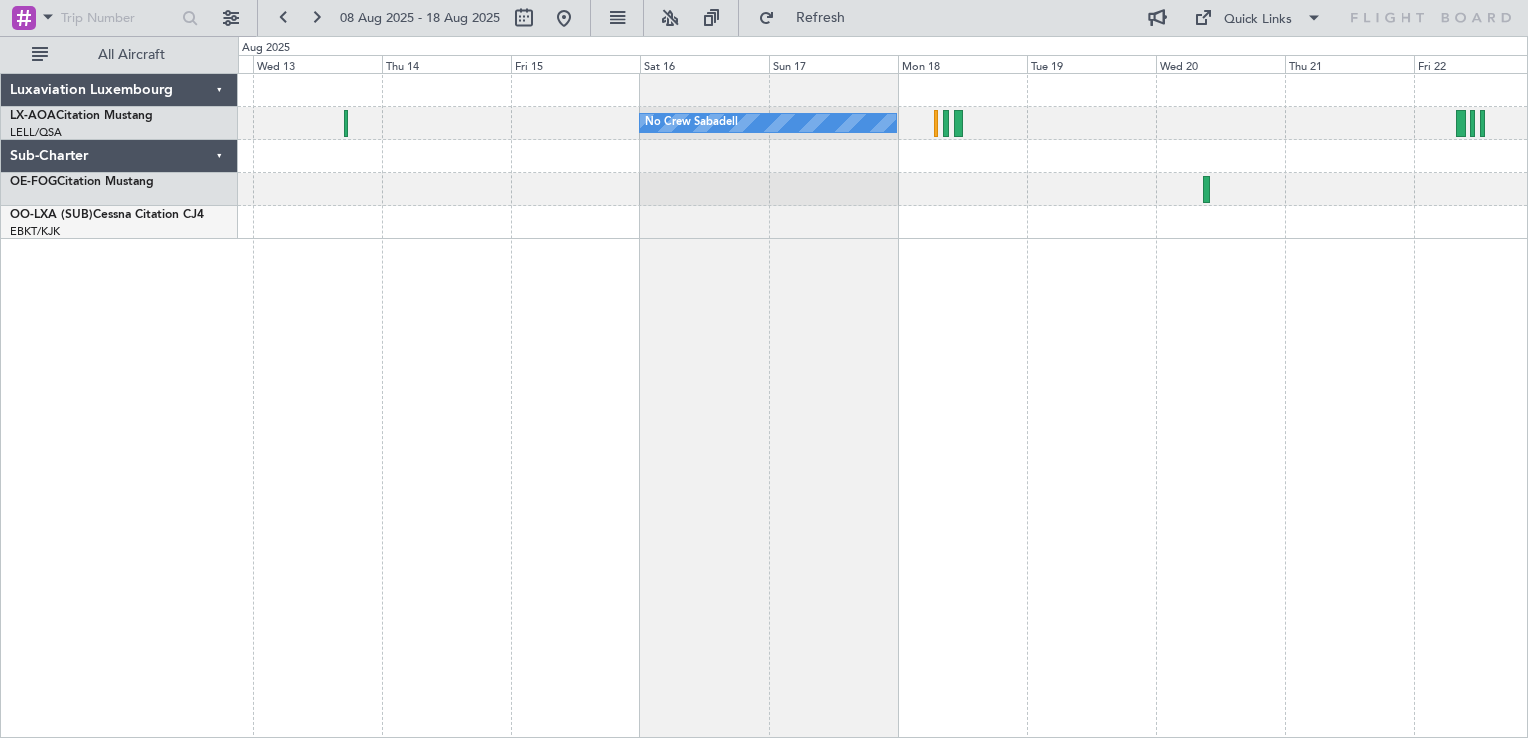 click on "No Crew Sabadell
No Crew Sabadell" 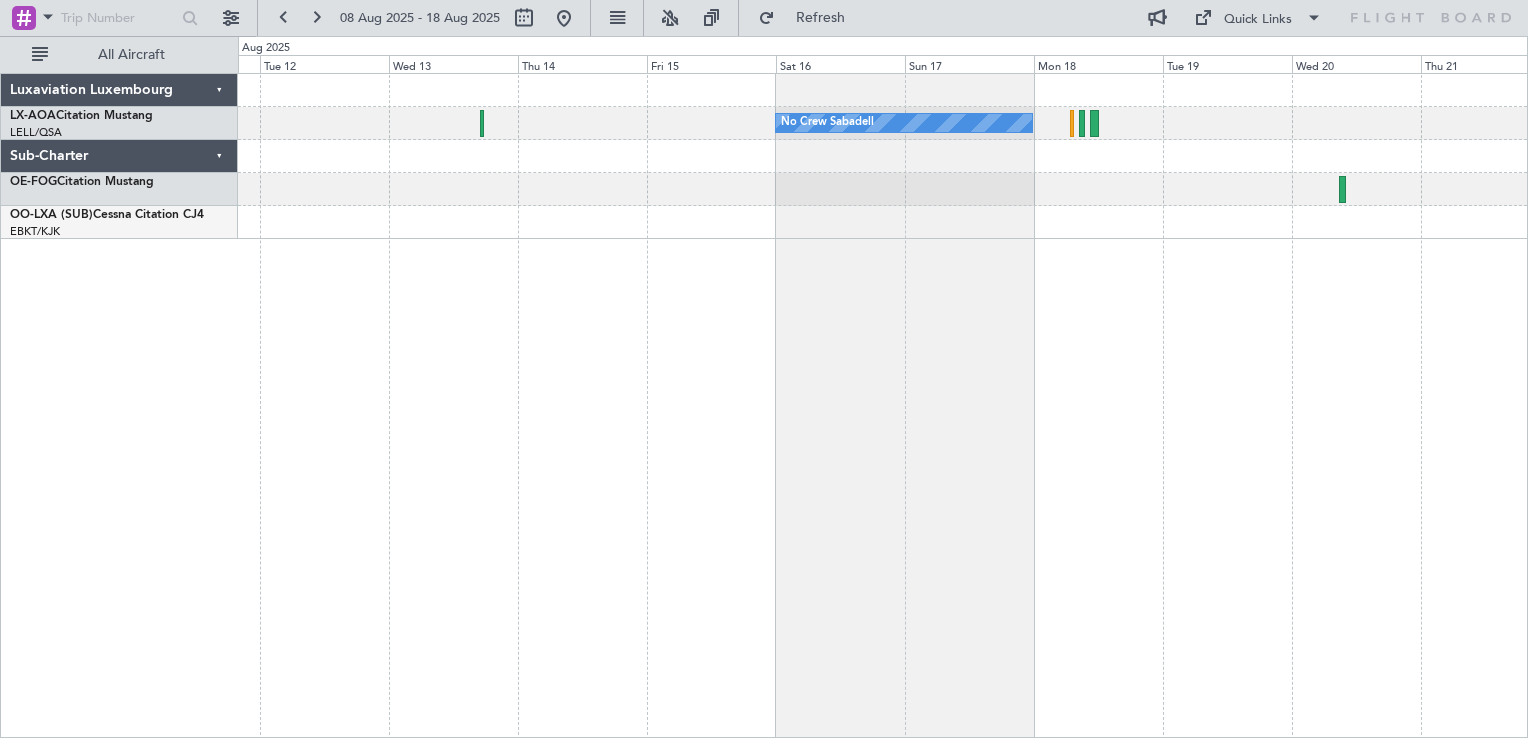 click on "No Crew Sabadell
No Crew Sabadell
Luxaviation Luxembourg
[ACRONYM]  [PRODUCT]
LELL/QSA
[CITY]
Sub-Charter
[ACRONYM]  [PRODUCT]
[ACRONYM] (SUB)  [PRODUCT]
EBKT/KJK
[CITY]
0 0 Mon 11 Tue 12 Wed 13 Thu 14 Fri 15 Sat 16 Sun 17 Aug 2025 Mon 18 Tue 19 Wed 20 Thu 21
[ACRONYM] No Crew [YYYY]-[MM]-[DD]
No Crew
[DD]/[MM]/[YYYY]
[HH]:[MM]
[DD]/[MM]/[YYYY]
[HH]:[MM]
Status
Ops
Center
-
Airport
LELL / QSA
Work Order Number
-" 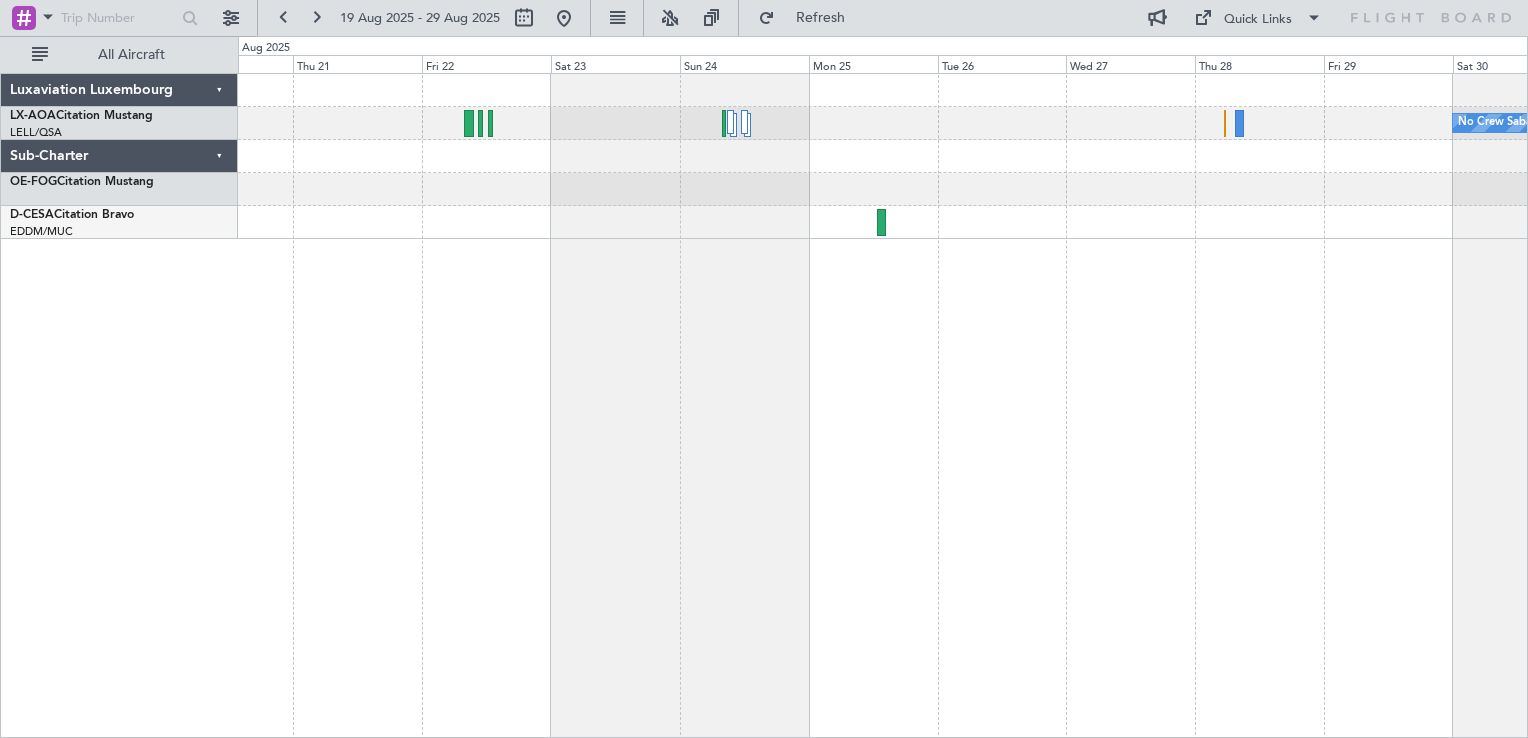 click on "No Crew Sabadell" 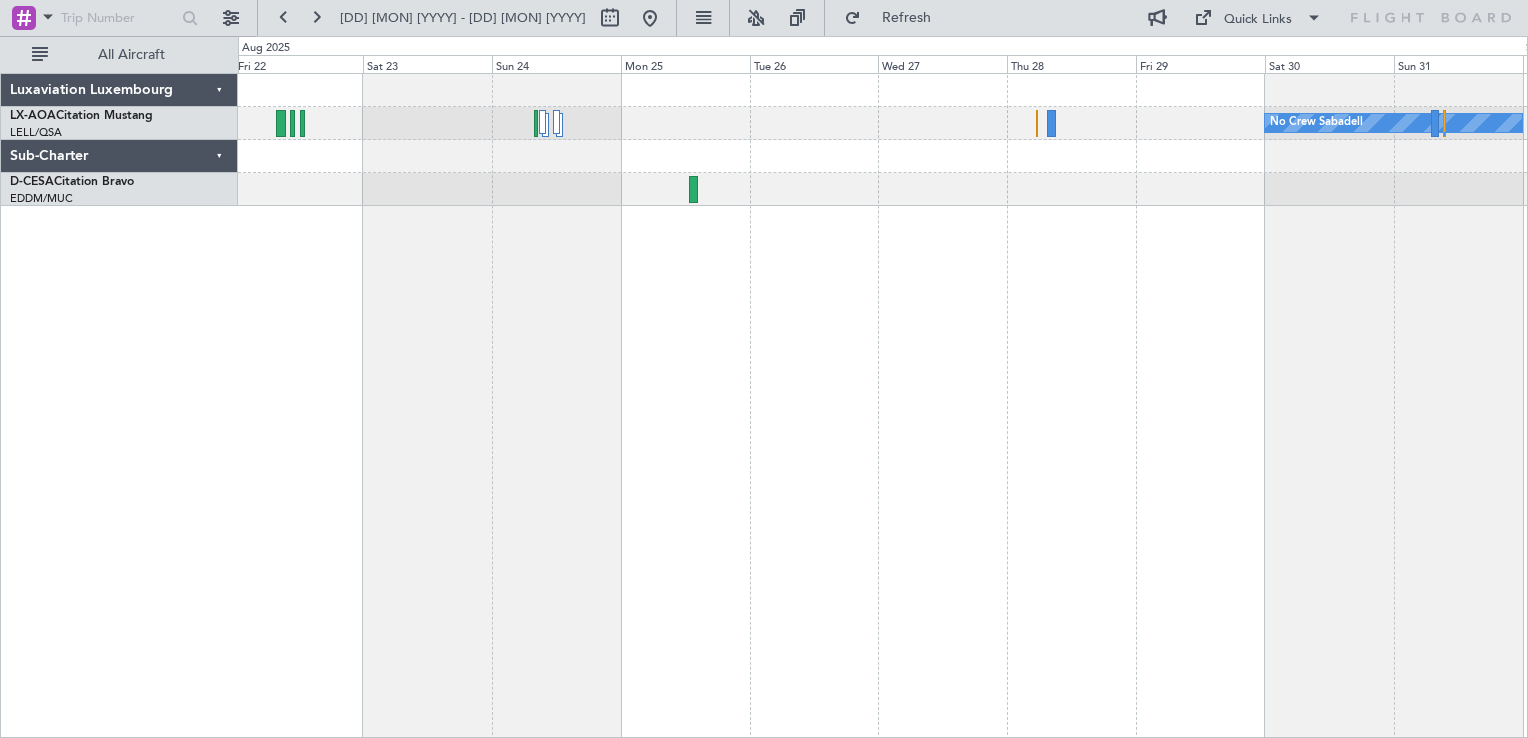 click on "No Crew Sabadell" 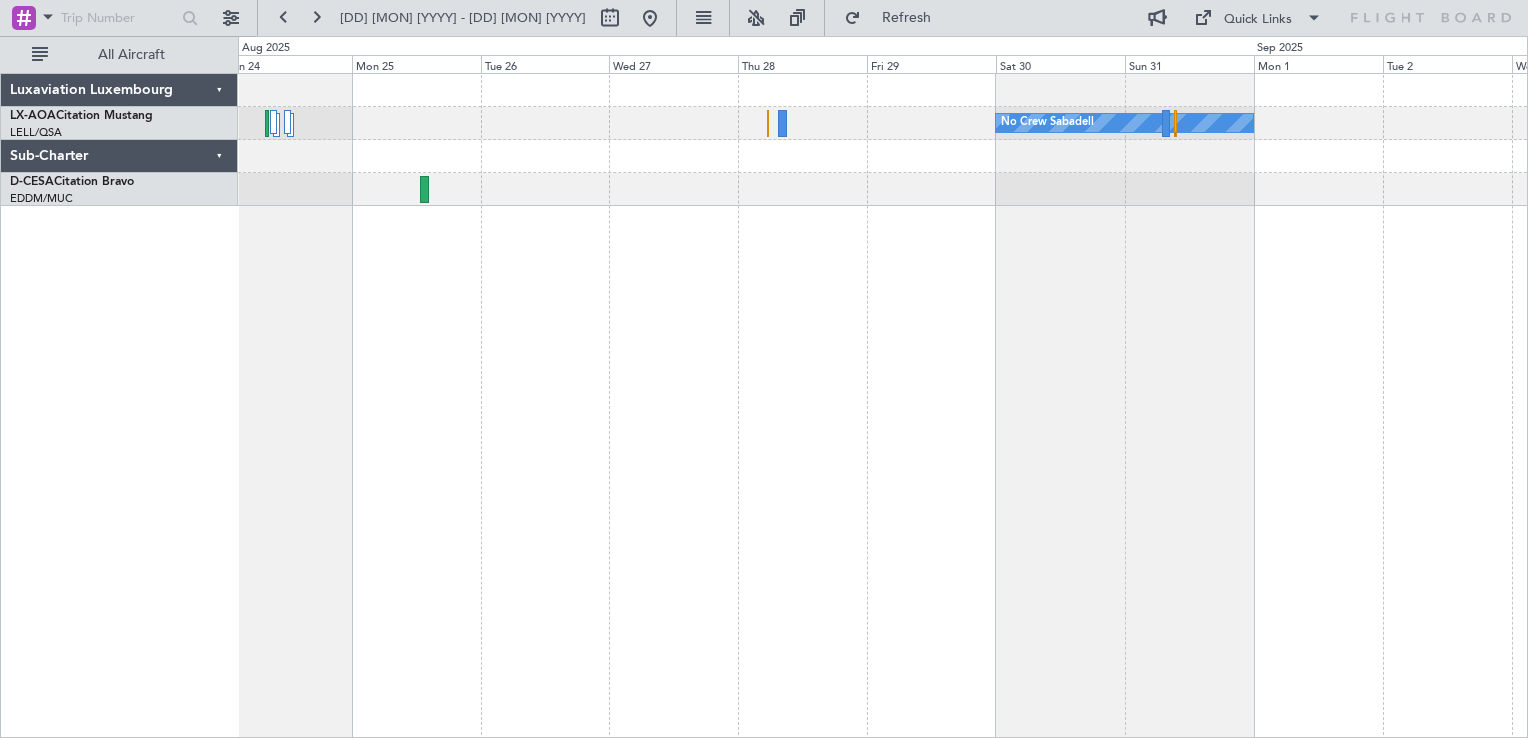 click 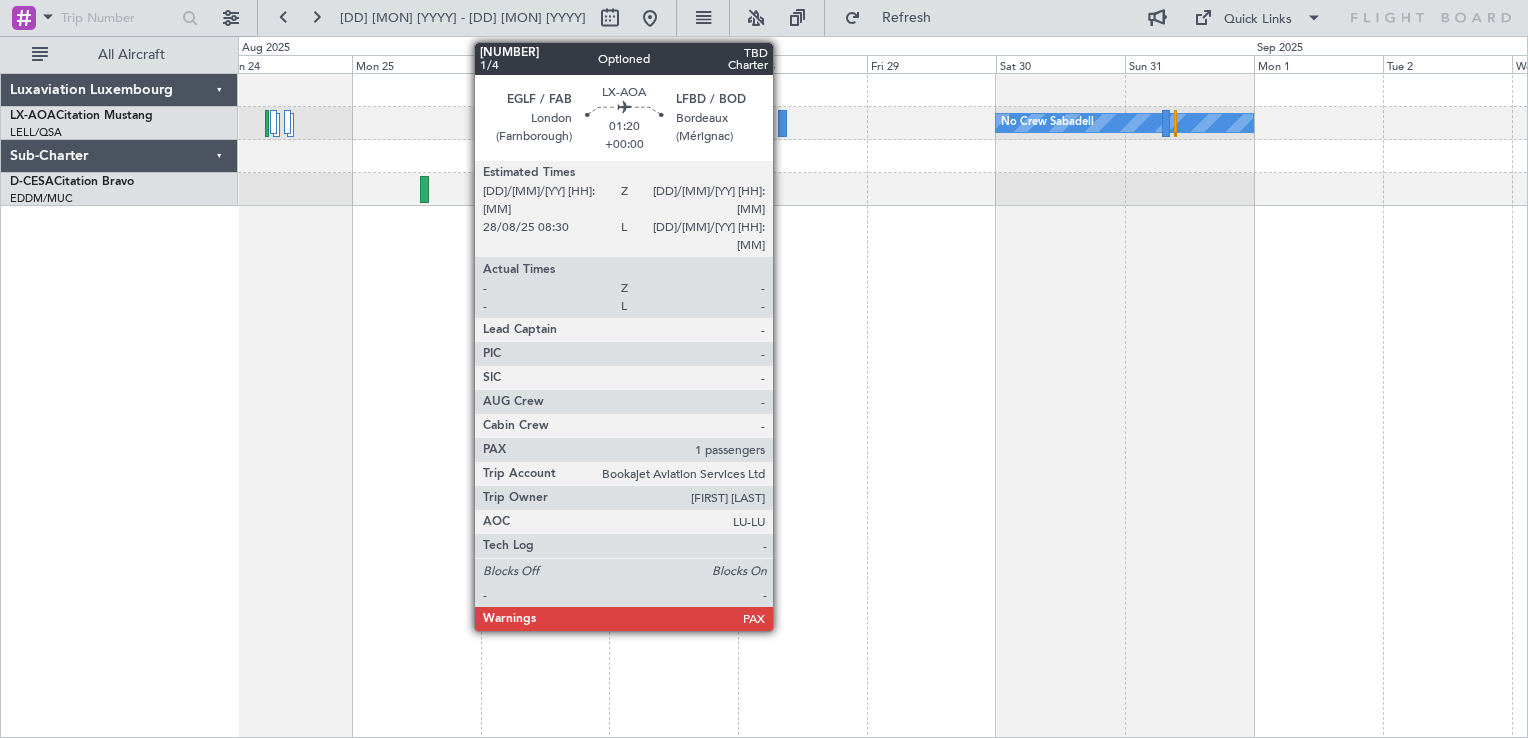 click 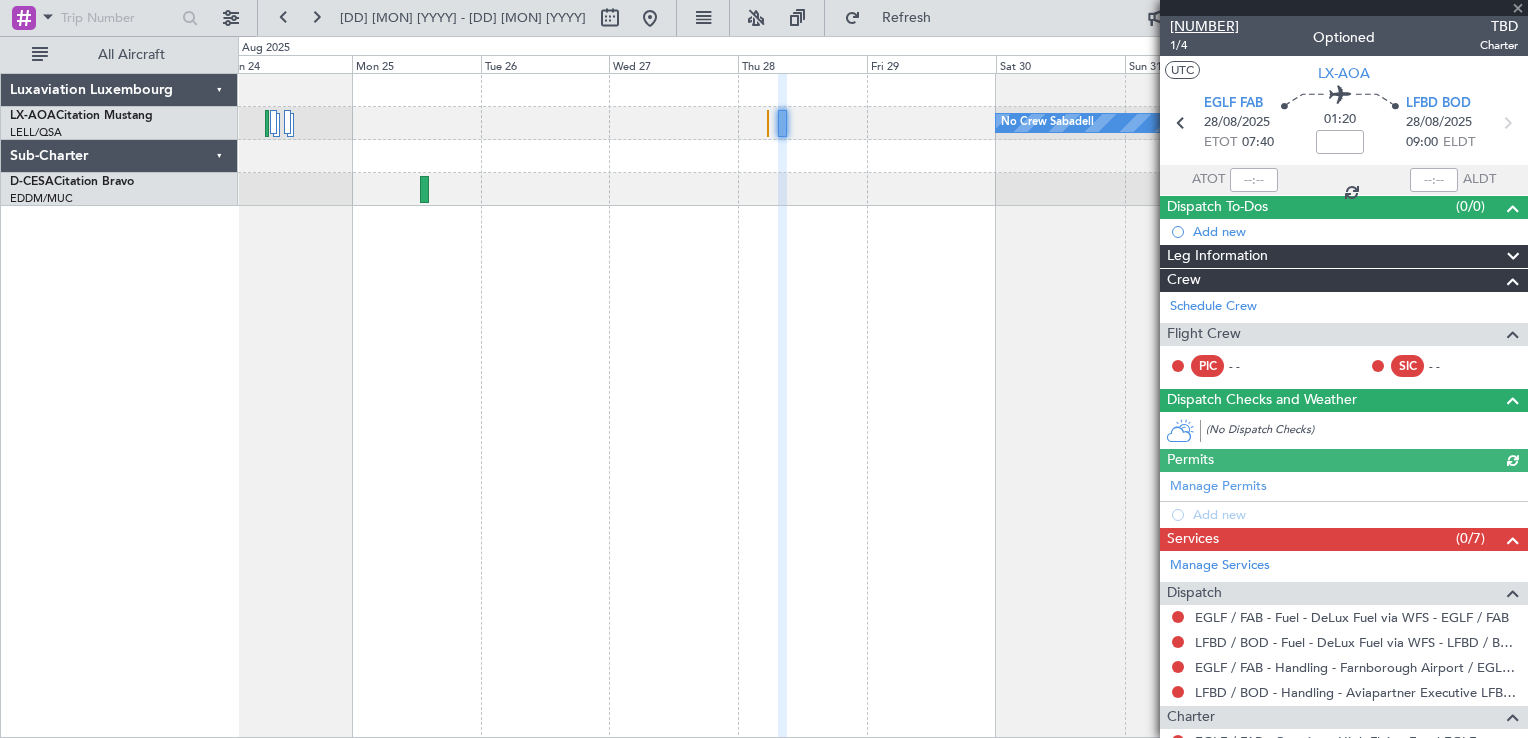 click on "[NUMBER]" at bounding box center [1204, 26] 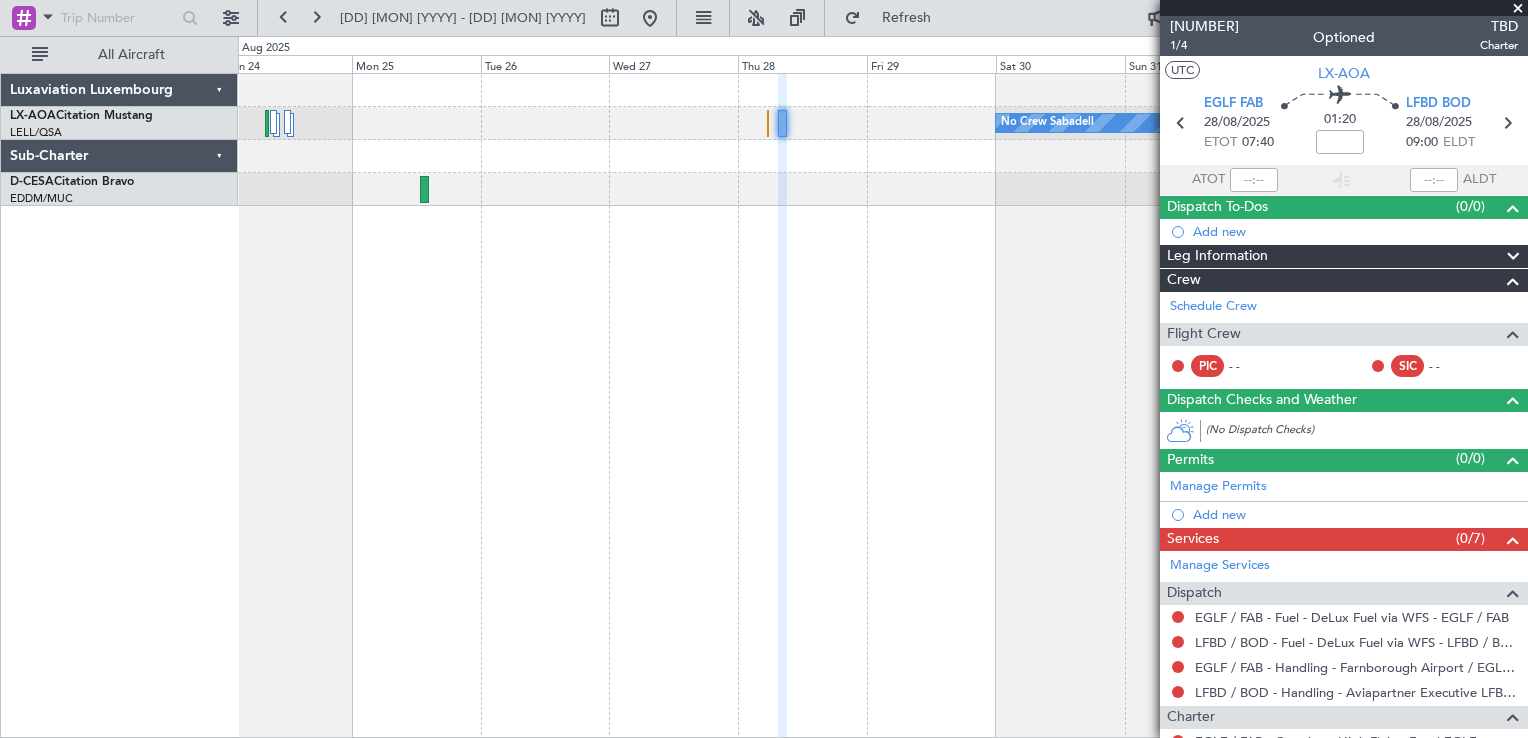 click at bounding box center (1518, 9) 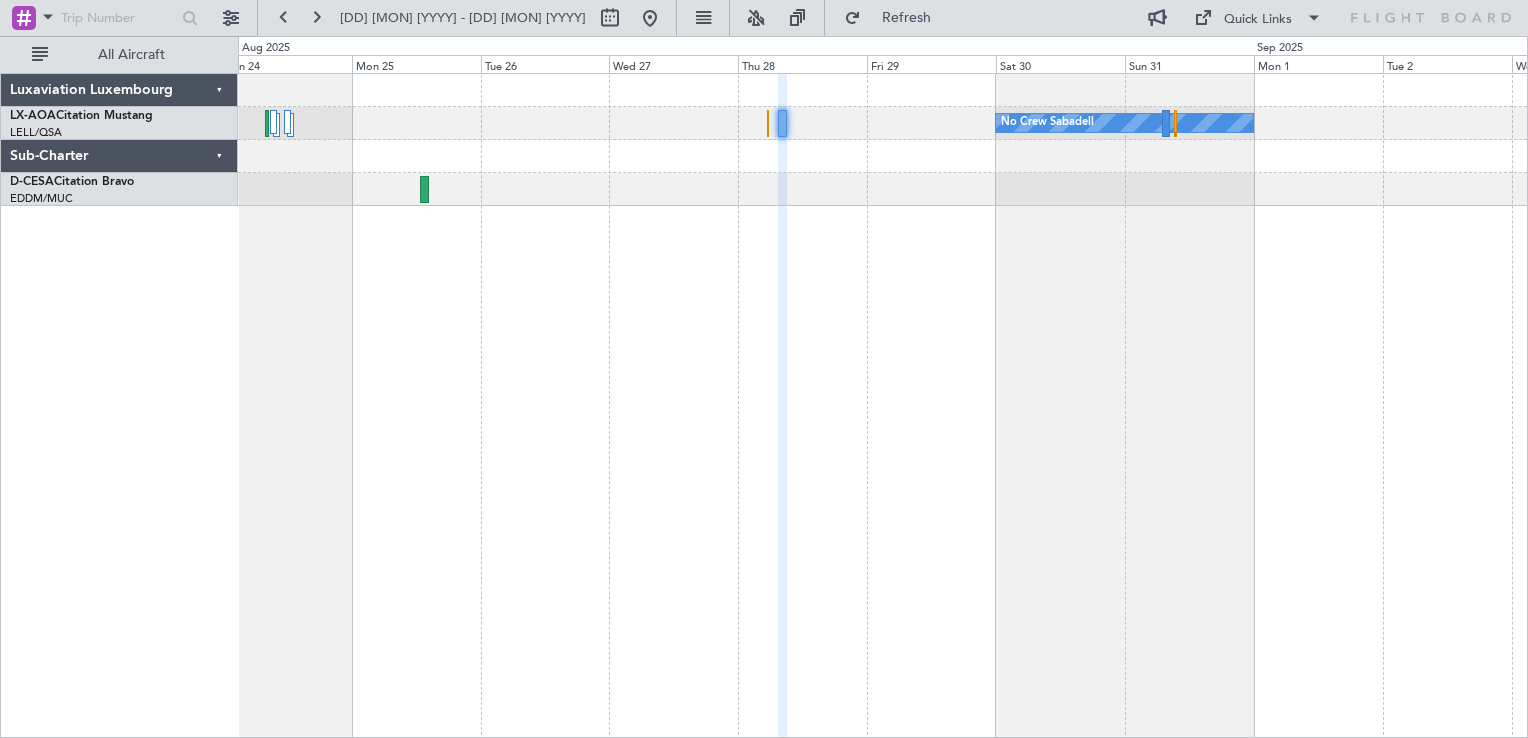 type on "0" 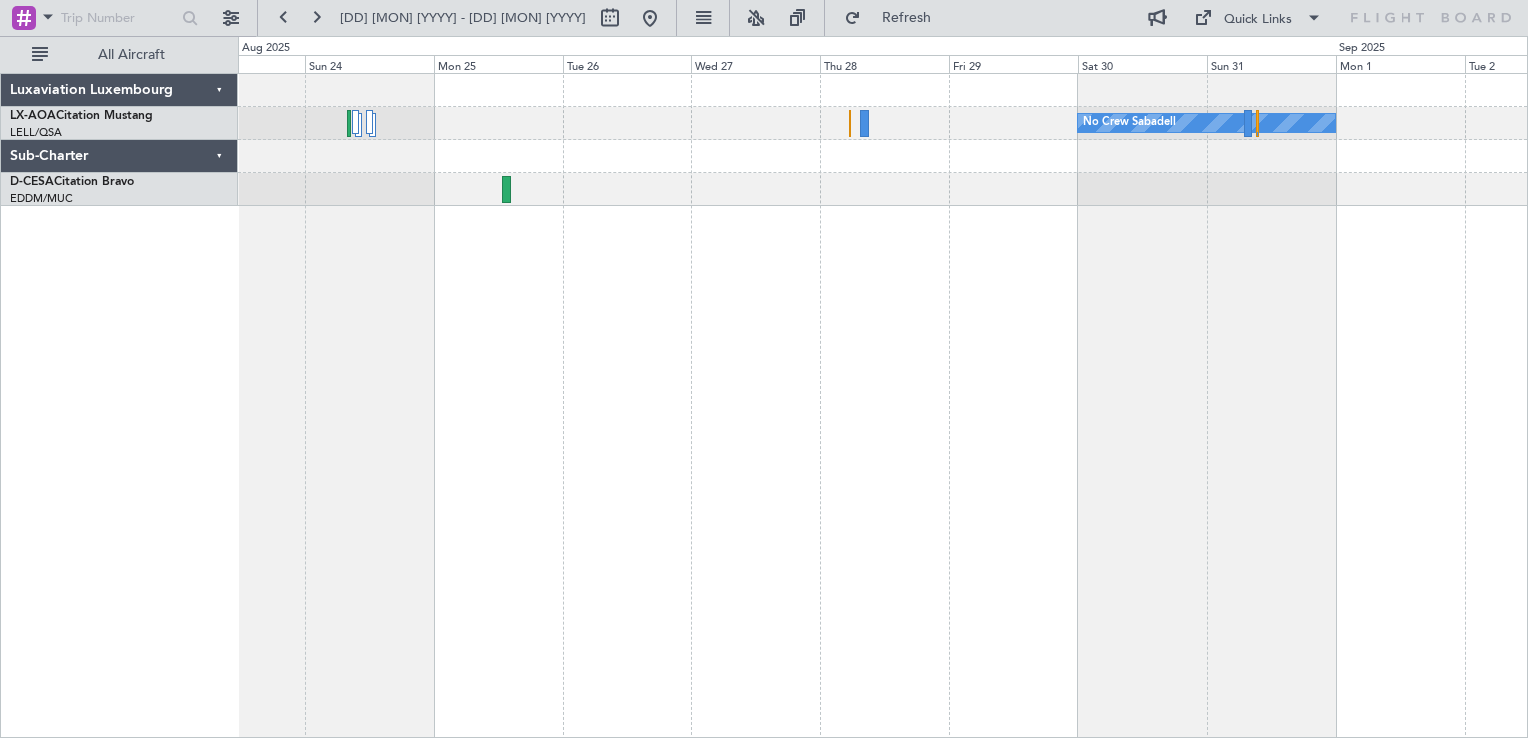 click on "No Crew Sabadell" 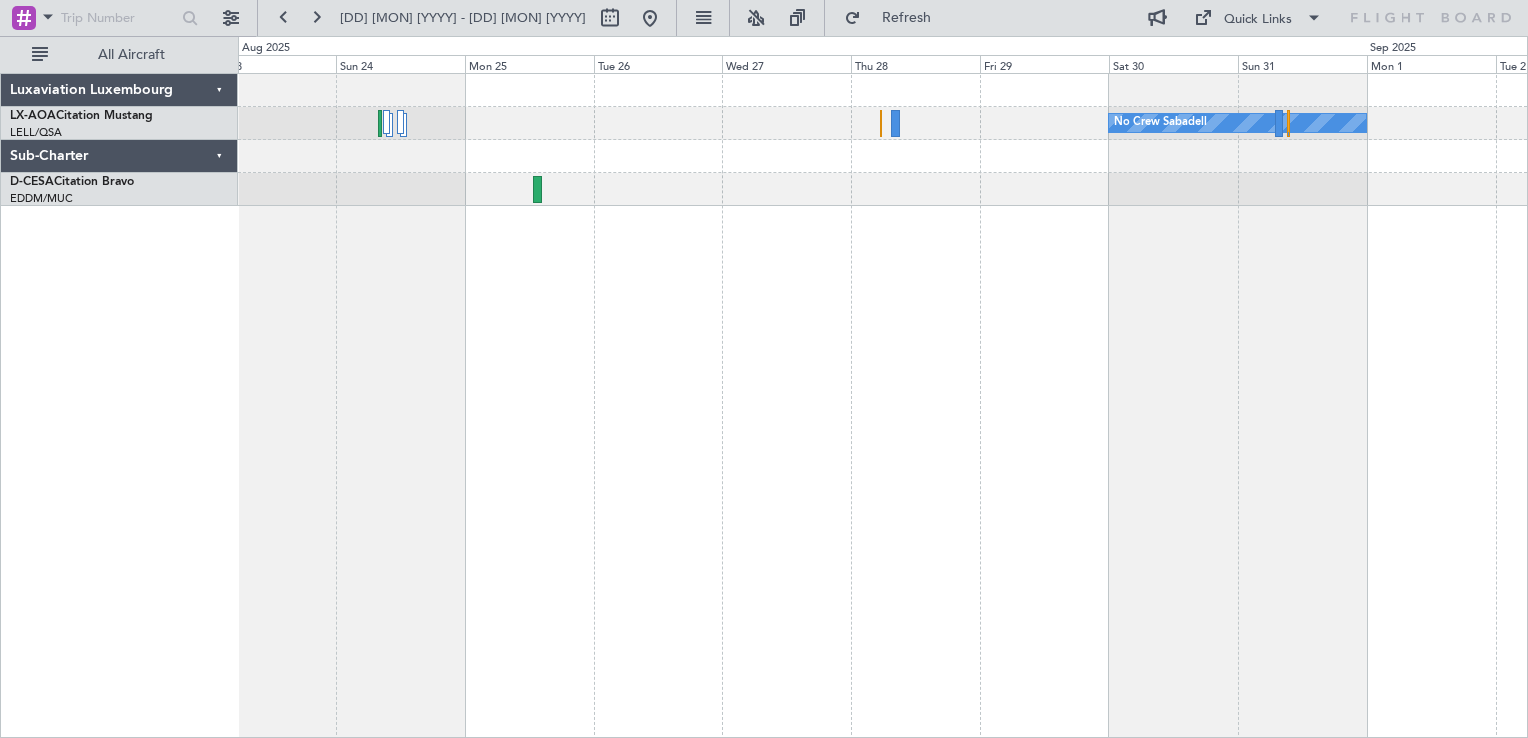 click 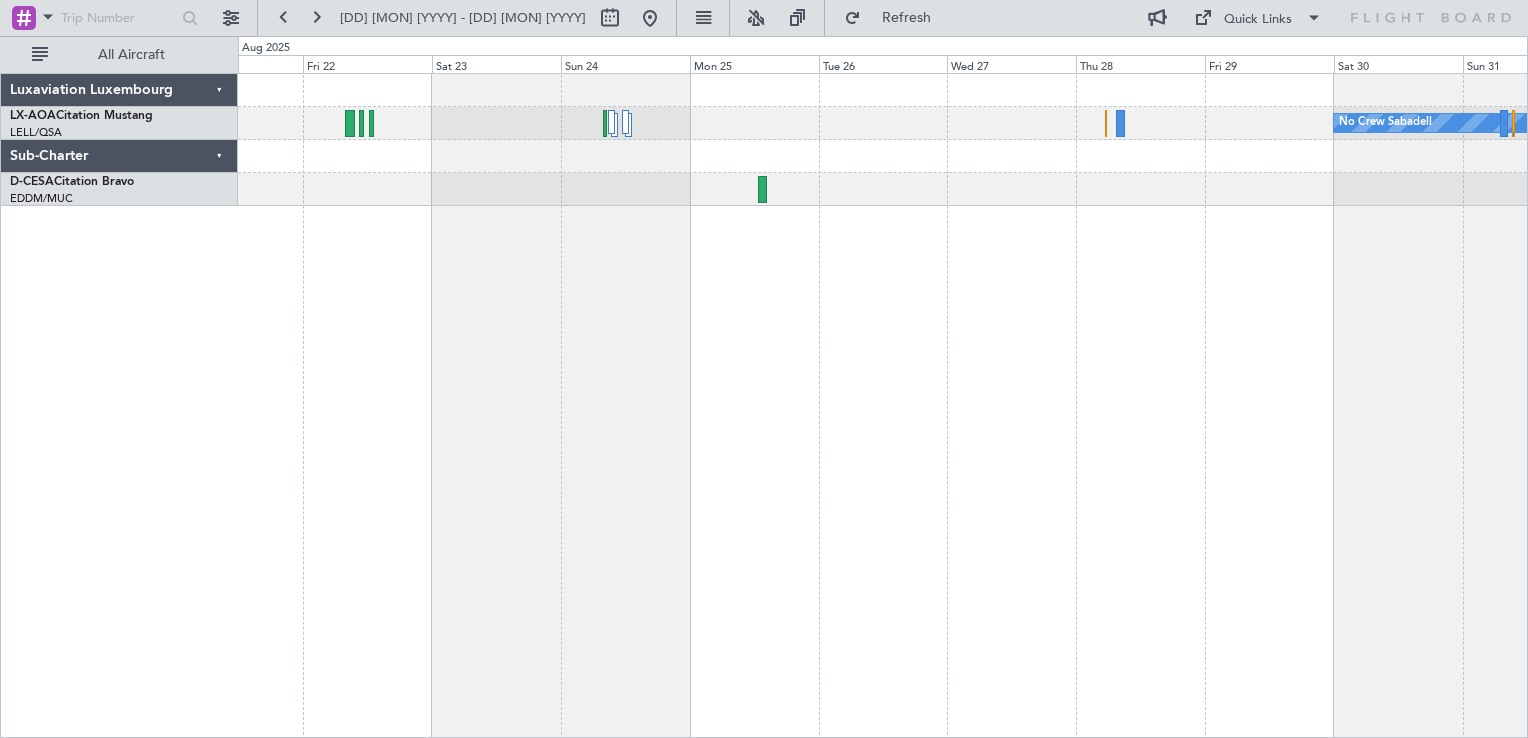 click on "No Crew Sabadell" 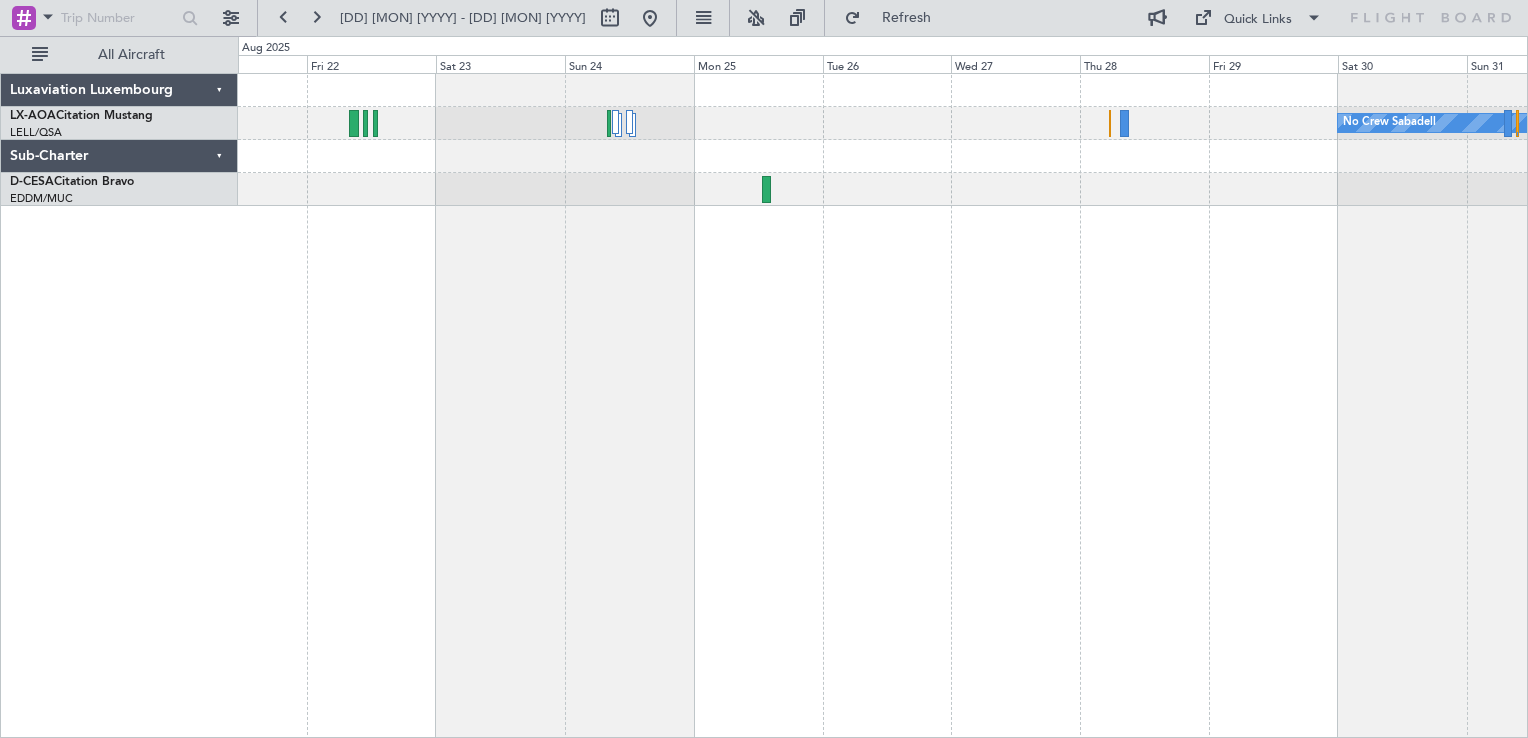 click on "No Crew Sabadell" 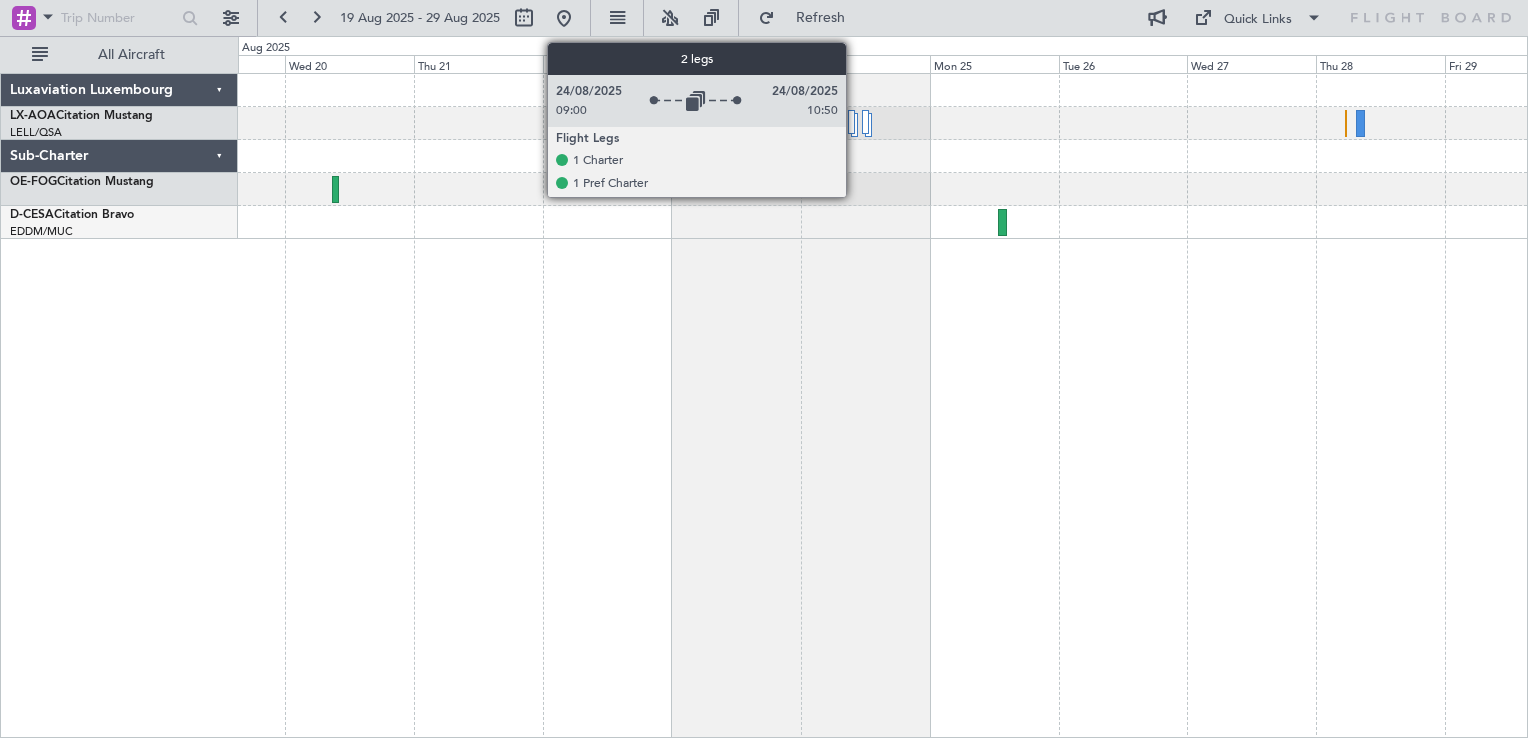 click 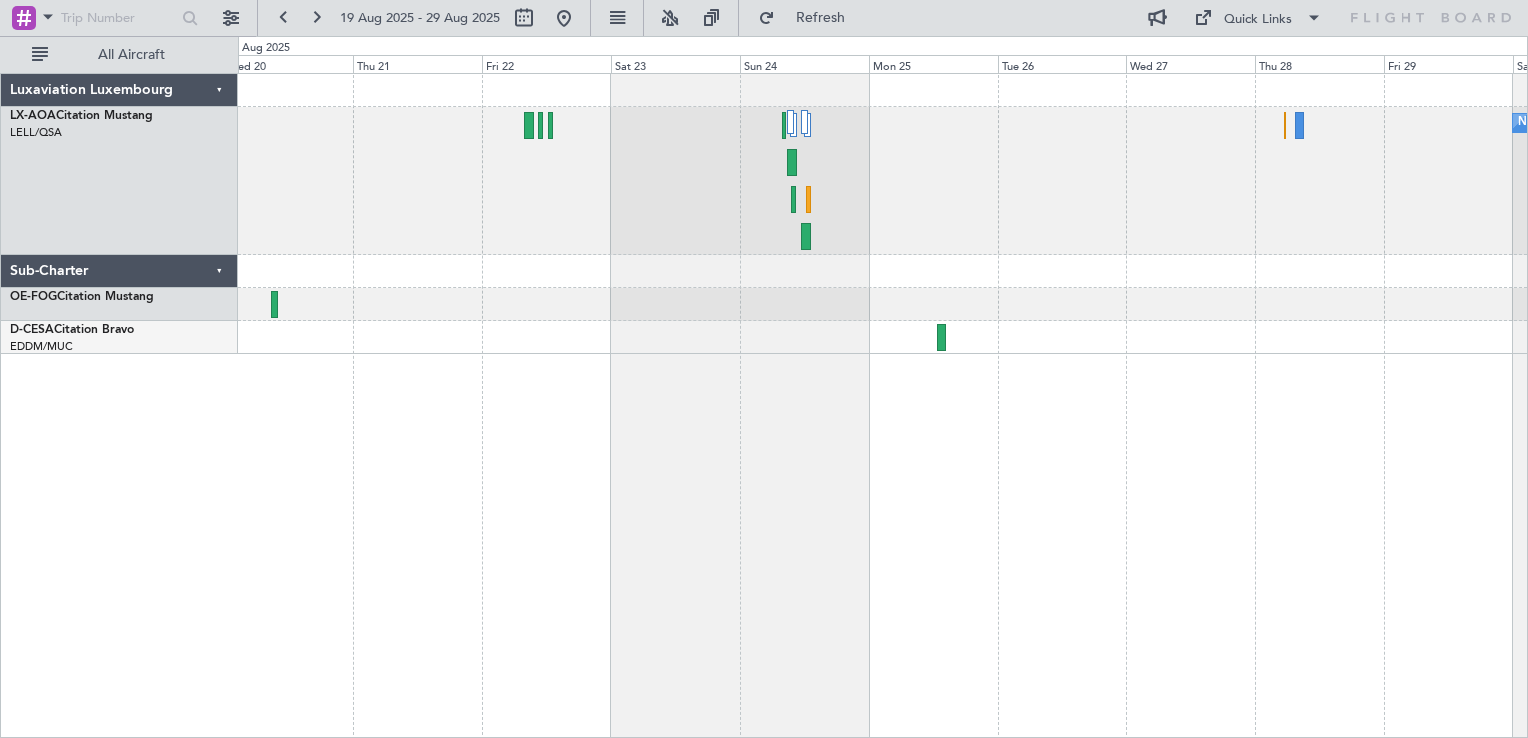 click on "No Crew Sabadell
No Crew Sabadell" 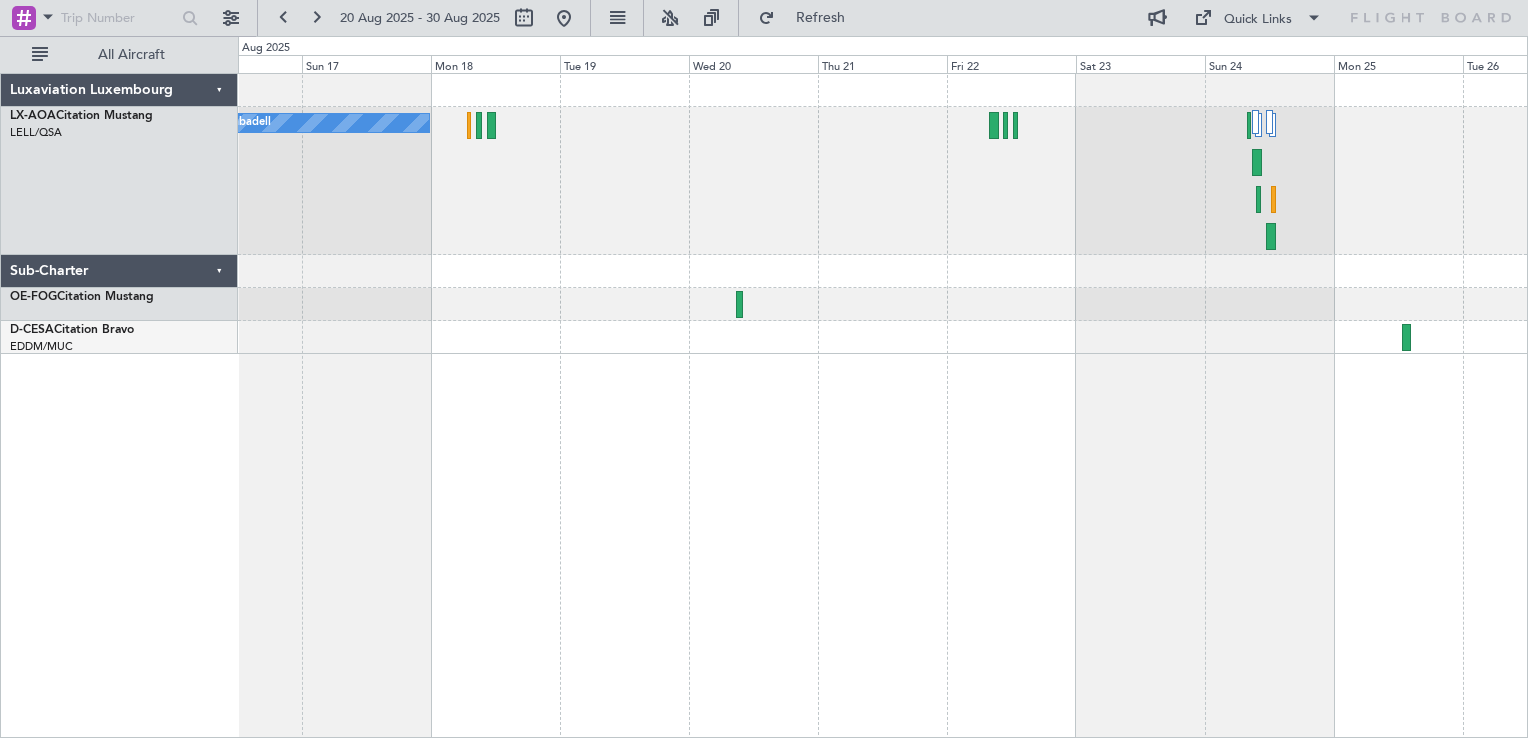 click on "No Crew Sabadell" 